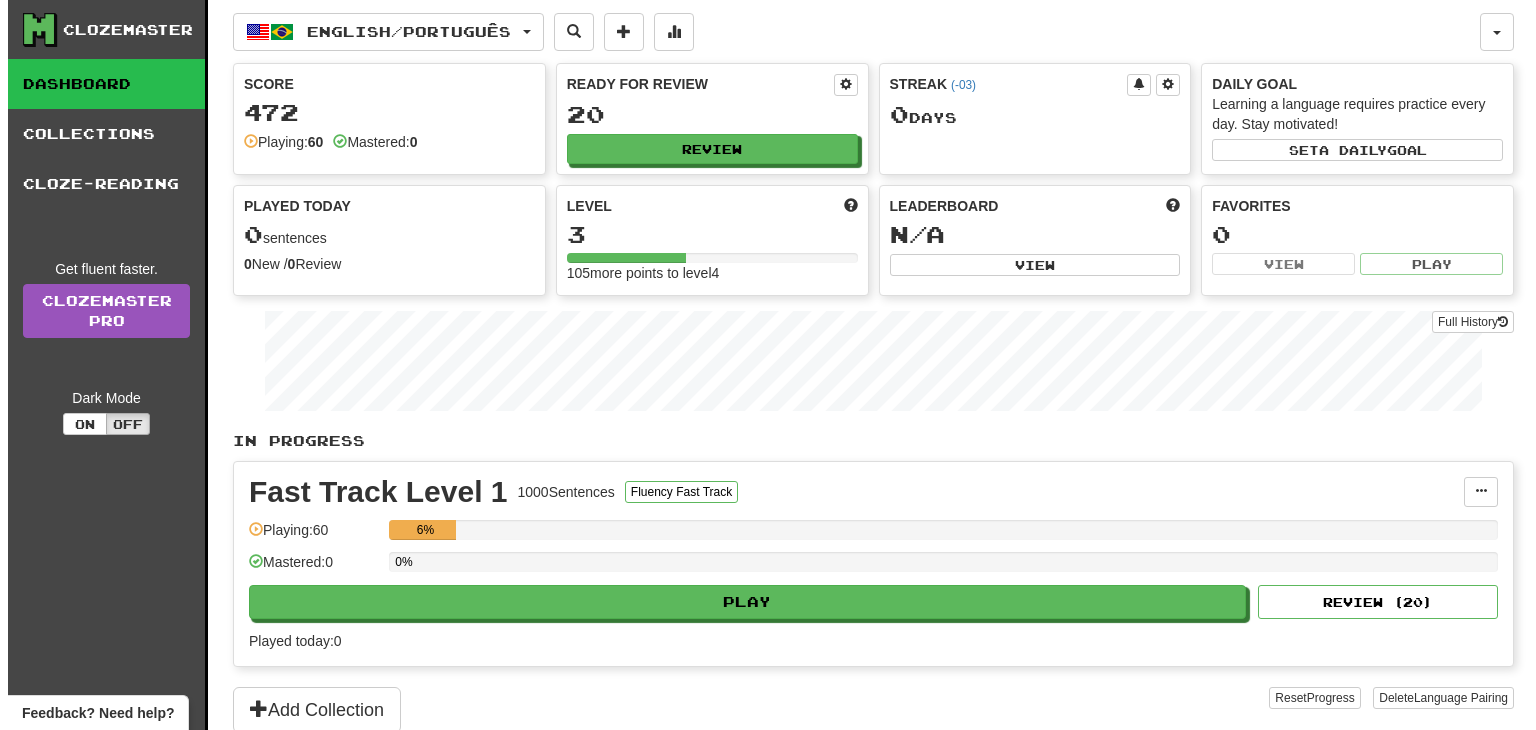 scroll, scrollTop: 0, scrollLeft: 0, axis: both 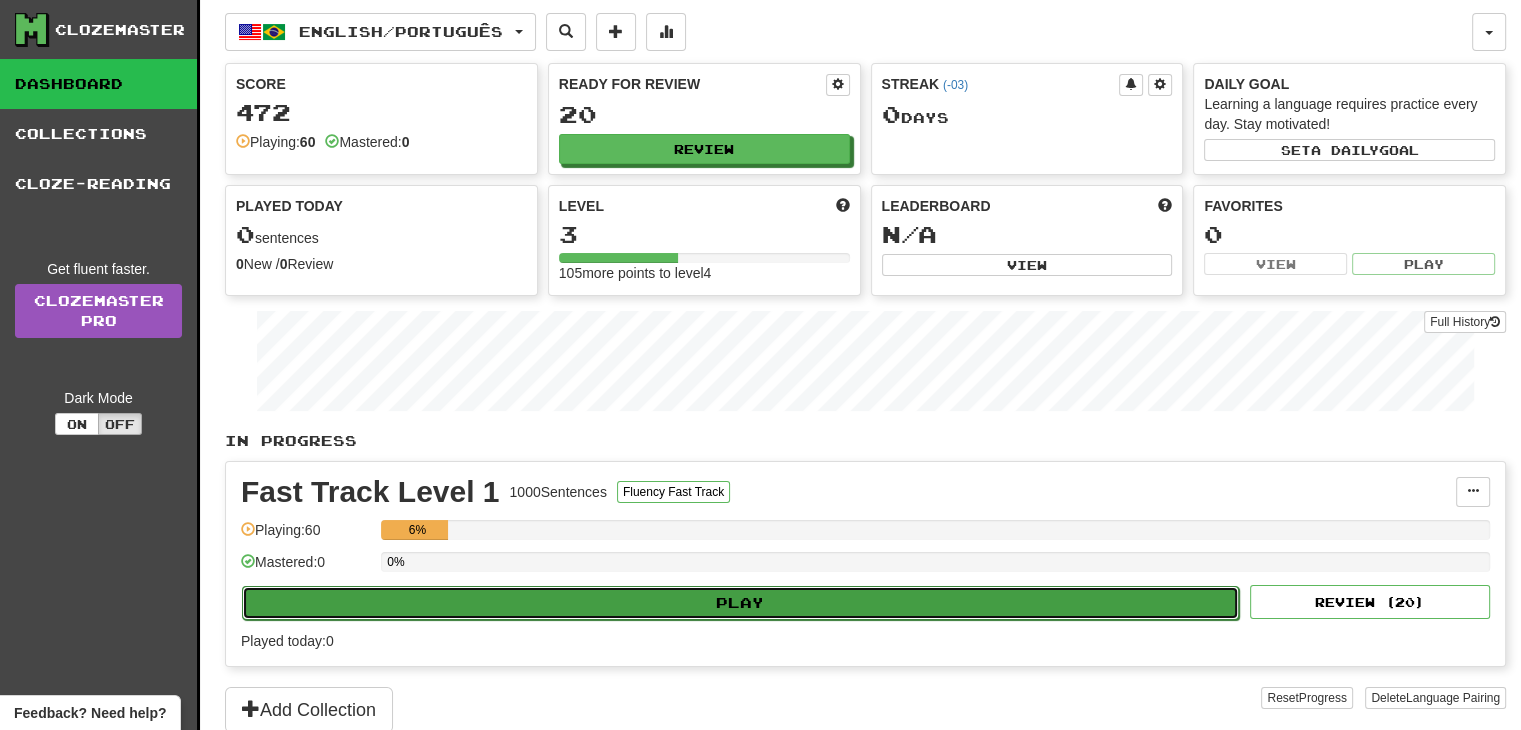 click on "Play" at bounding box center (740, 603) 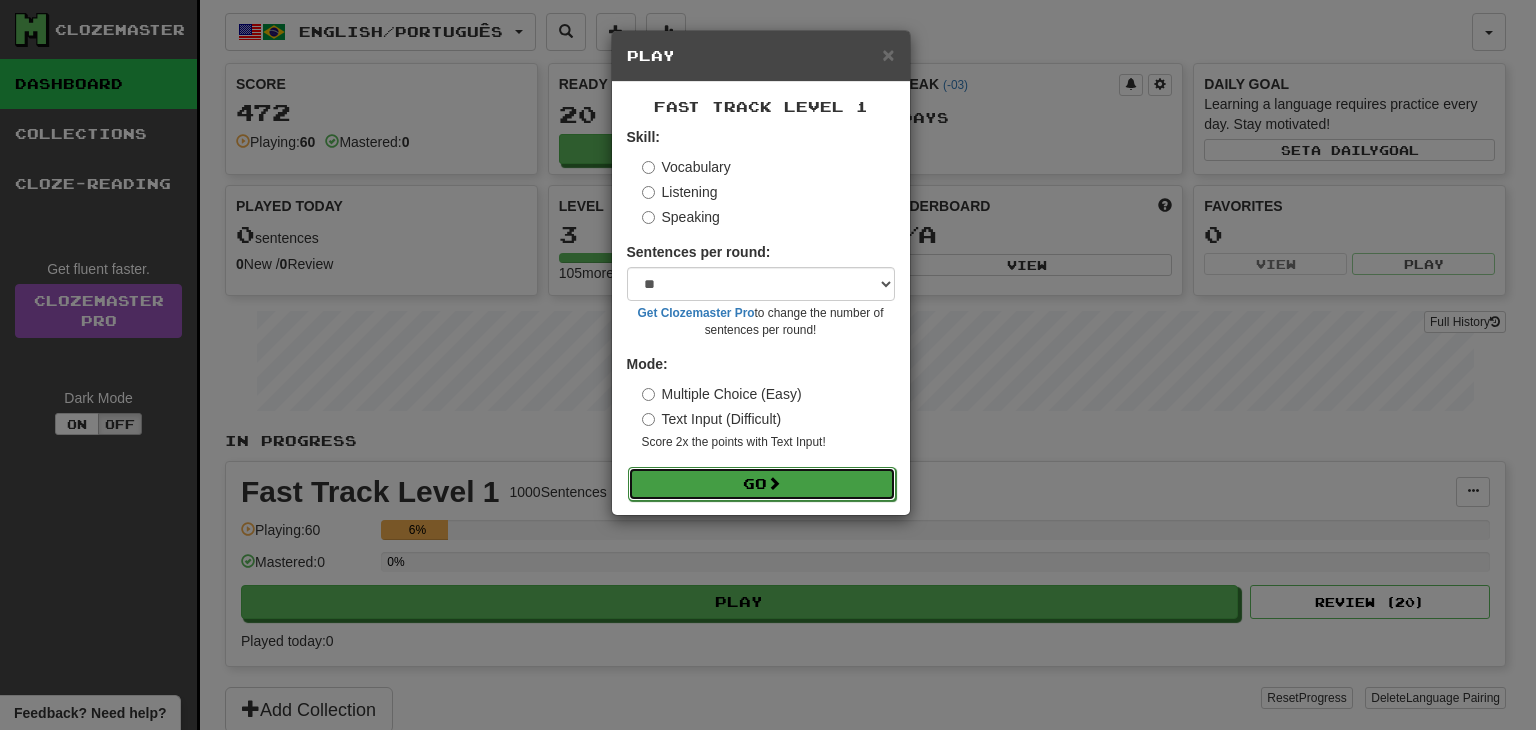 click on "Go" at bounding box center [762, 484] 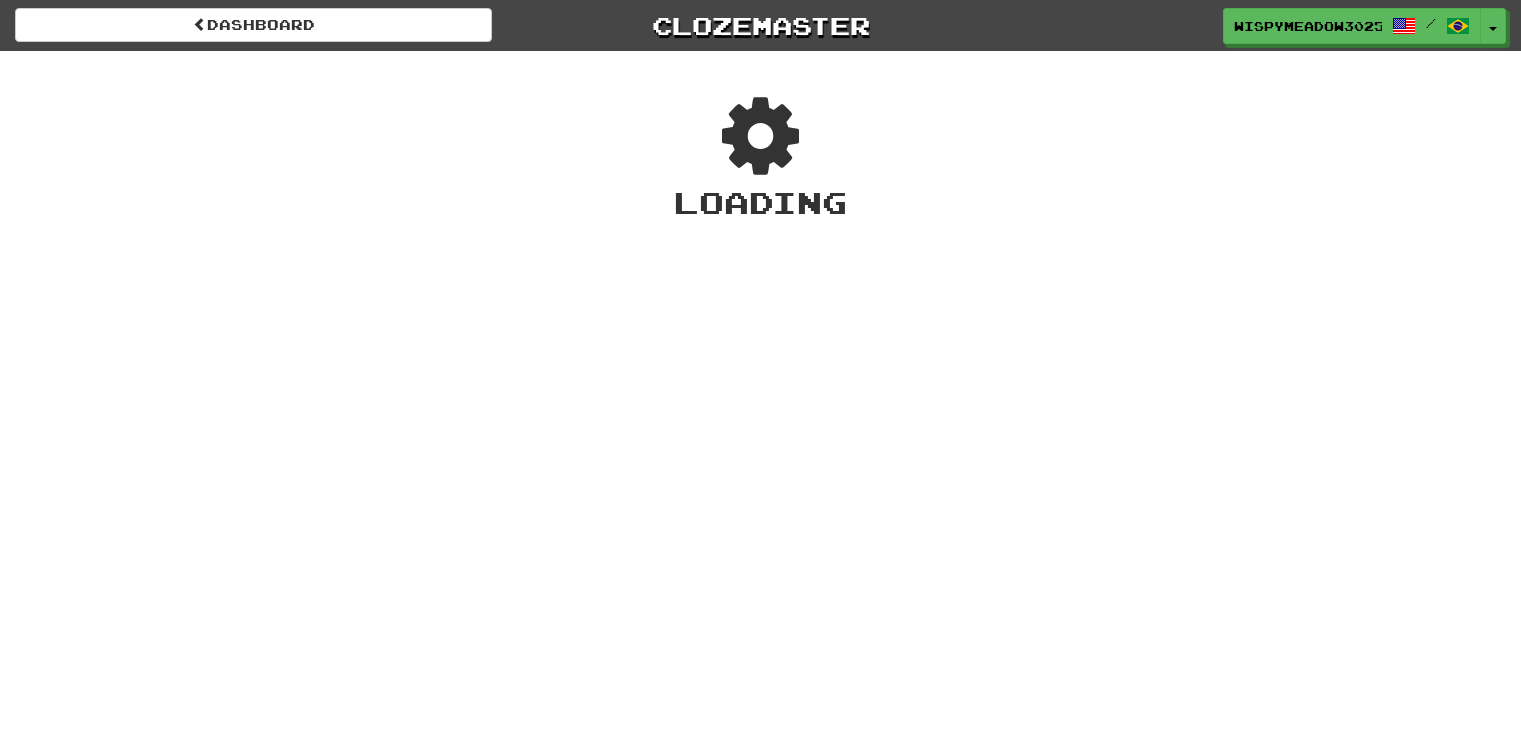 scroll, scrollTop: 0, scrollLeft: 0, axis: both 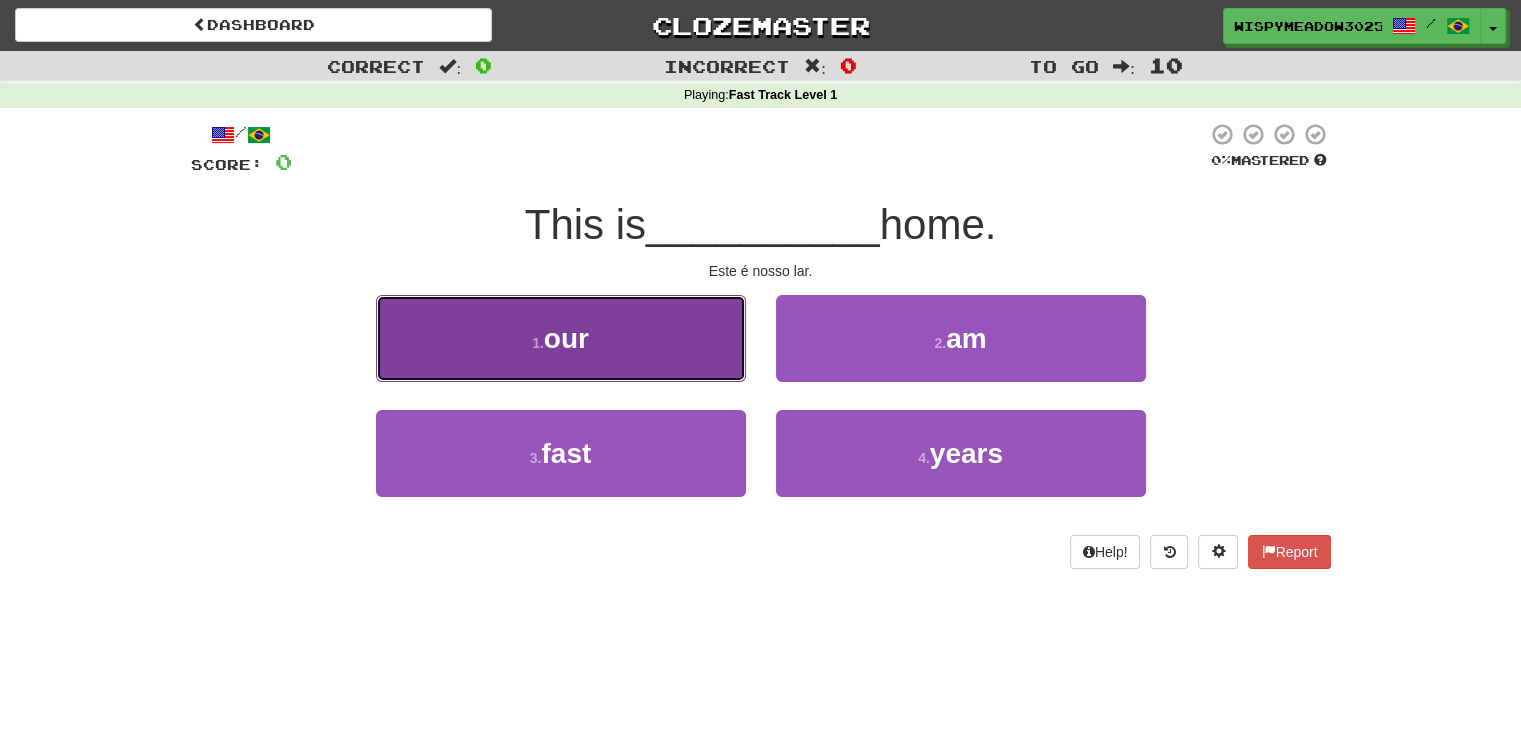 click on "1 .  our" at bounding box center [561, 338] 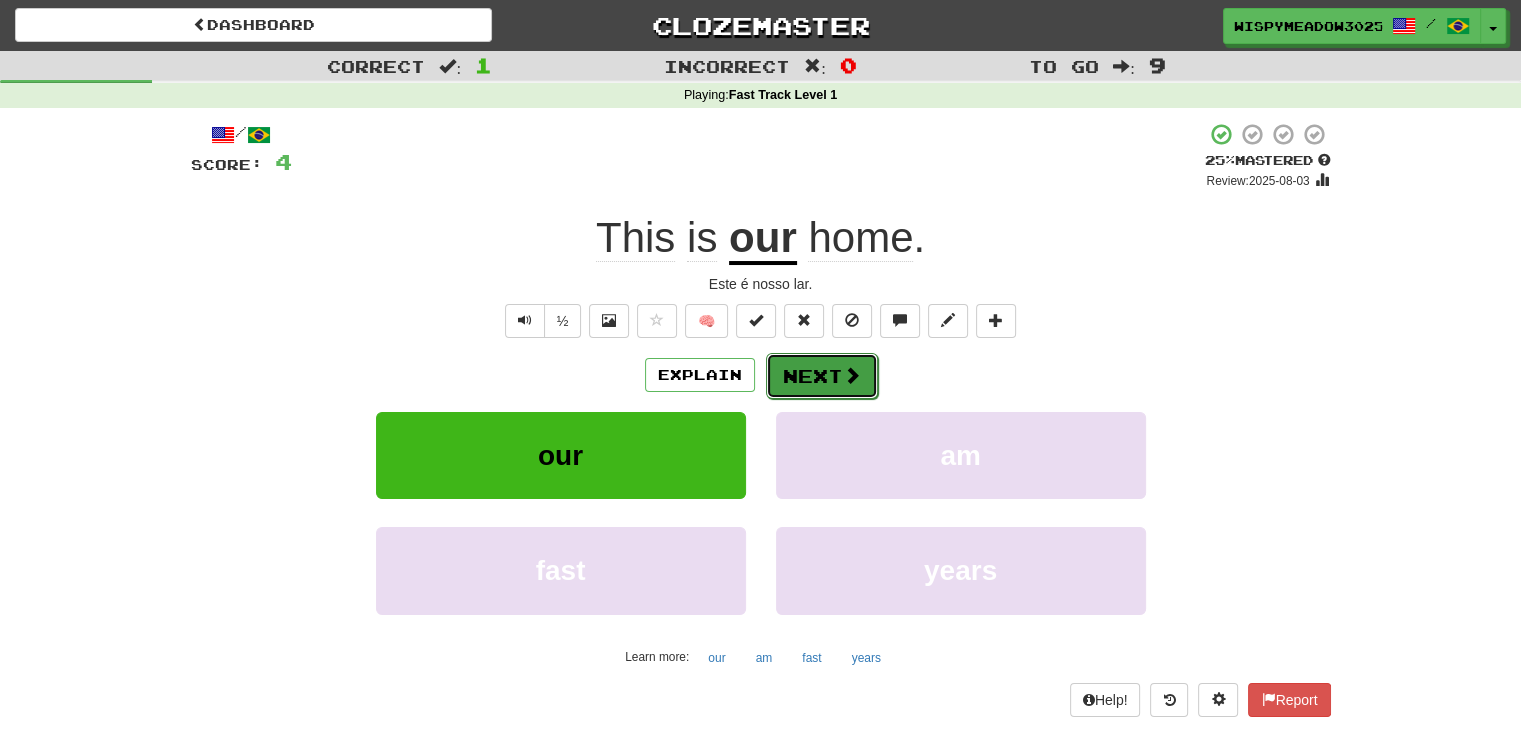 click on "Next" at bounding box center [822, 376] 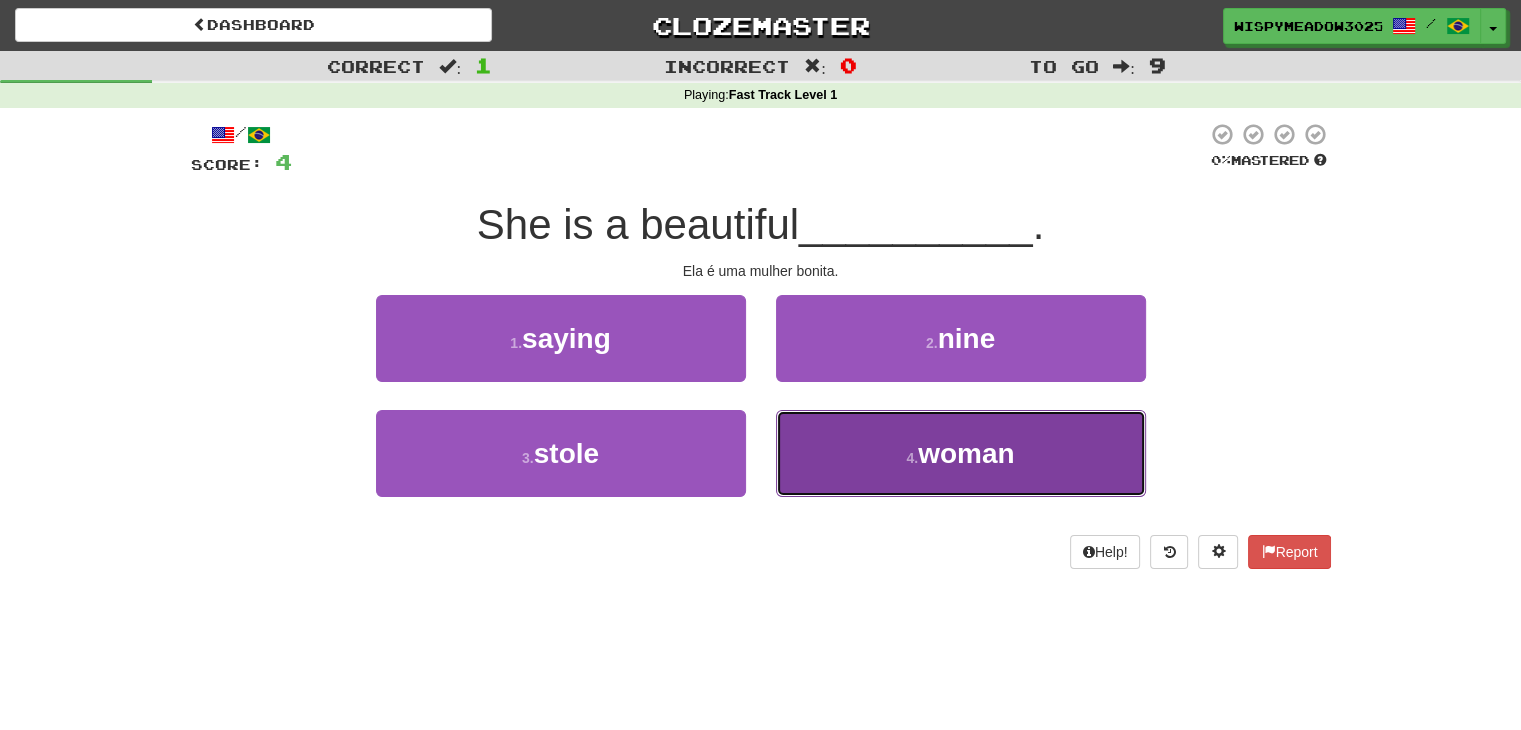 click on "4 .  woman" at bounding box center (961, 453) 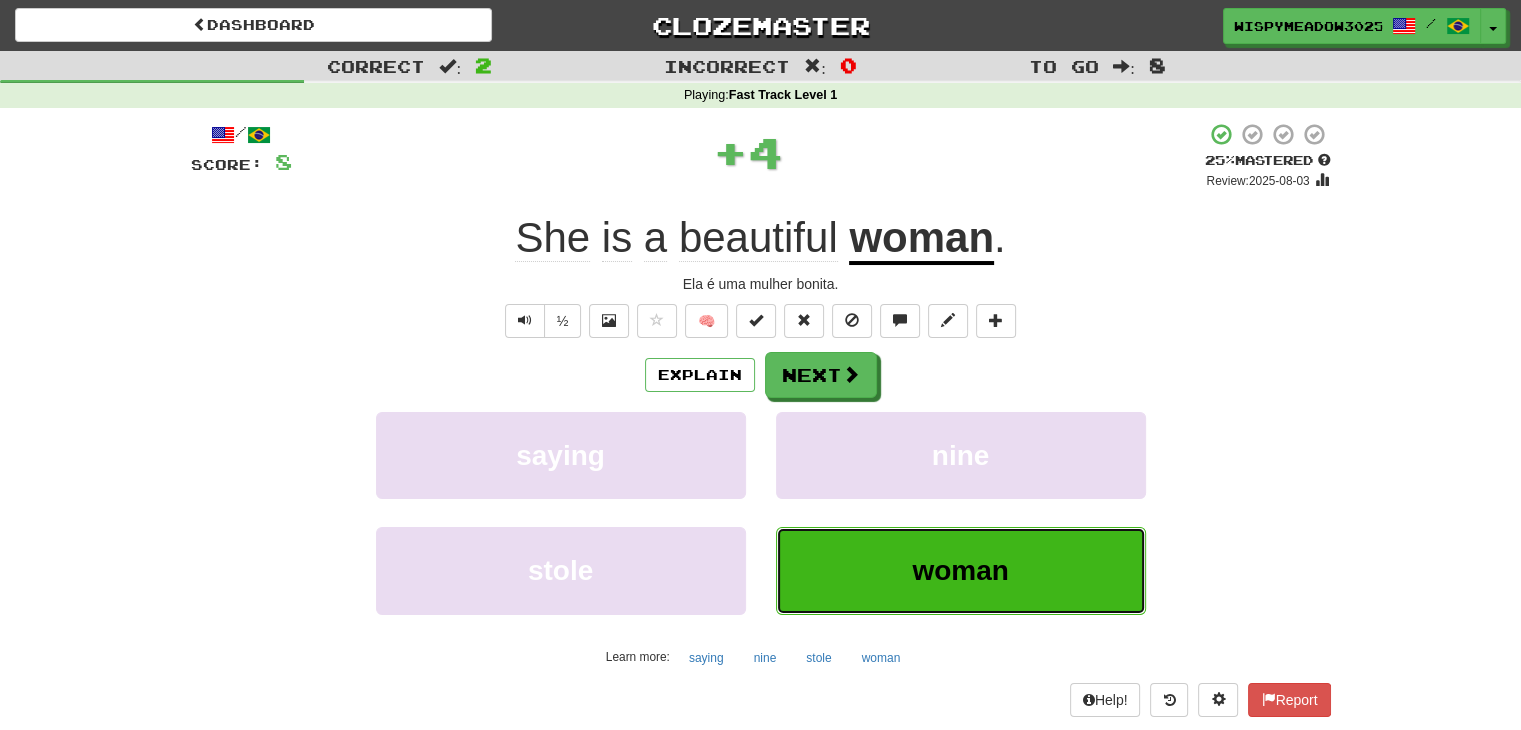 type 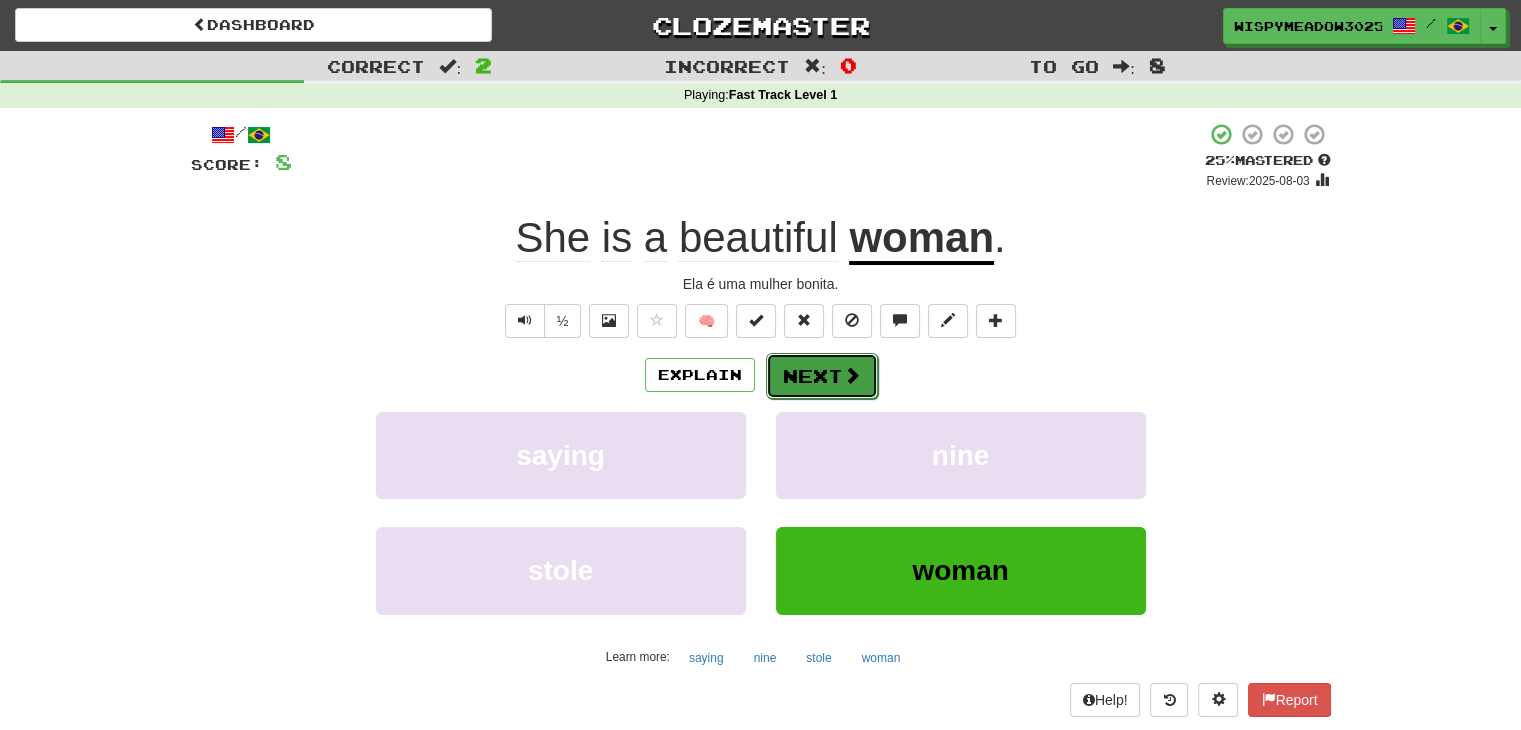 click on "Next" at bounding box center [822, 376] 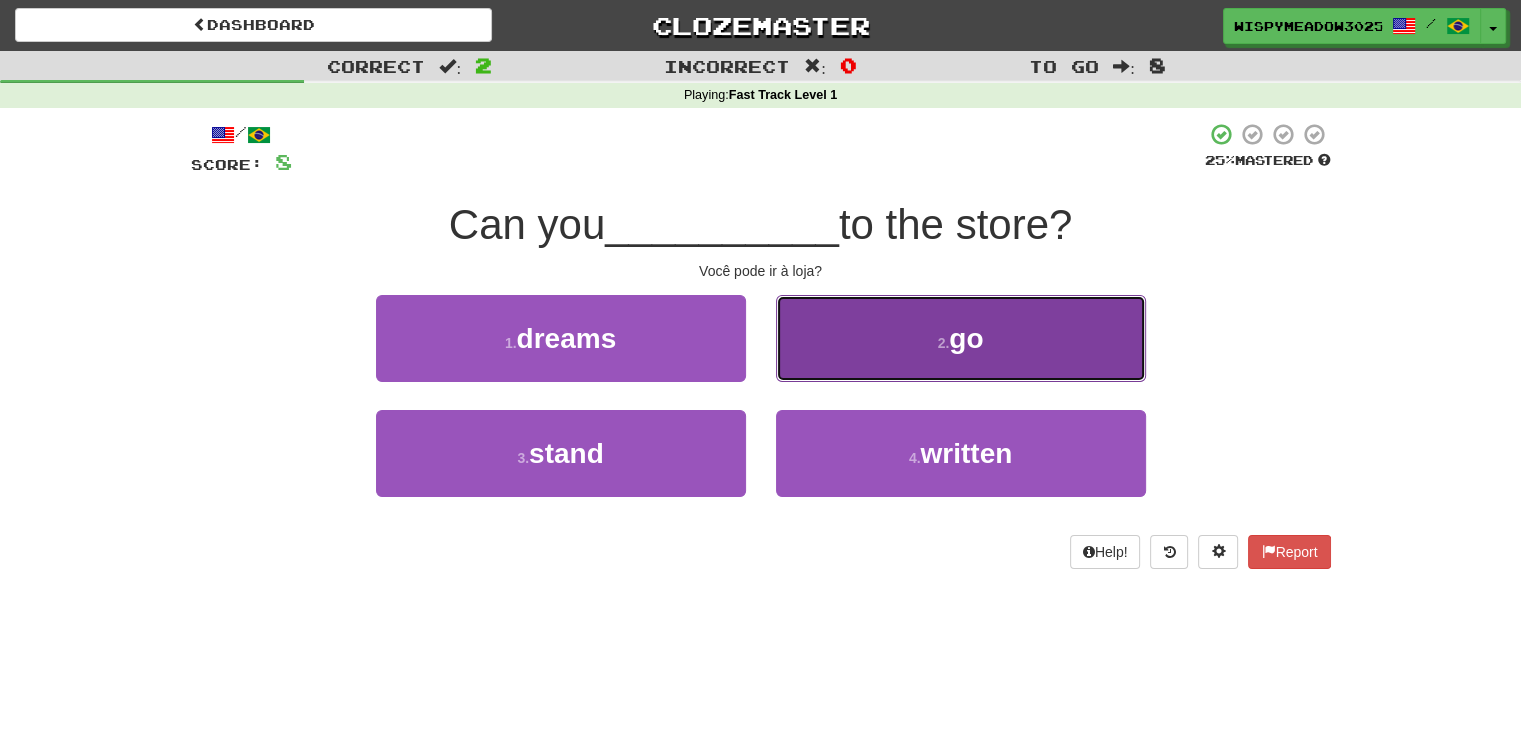 click on "2 .  go" at bounding box center (961, 338) 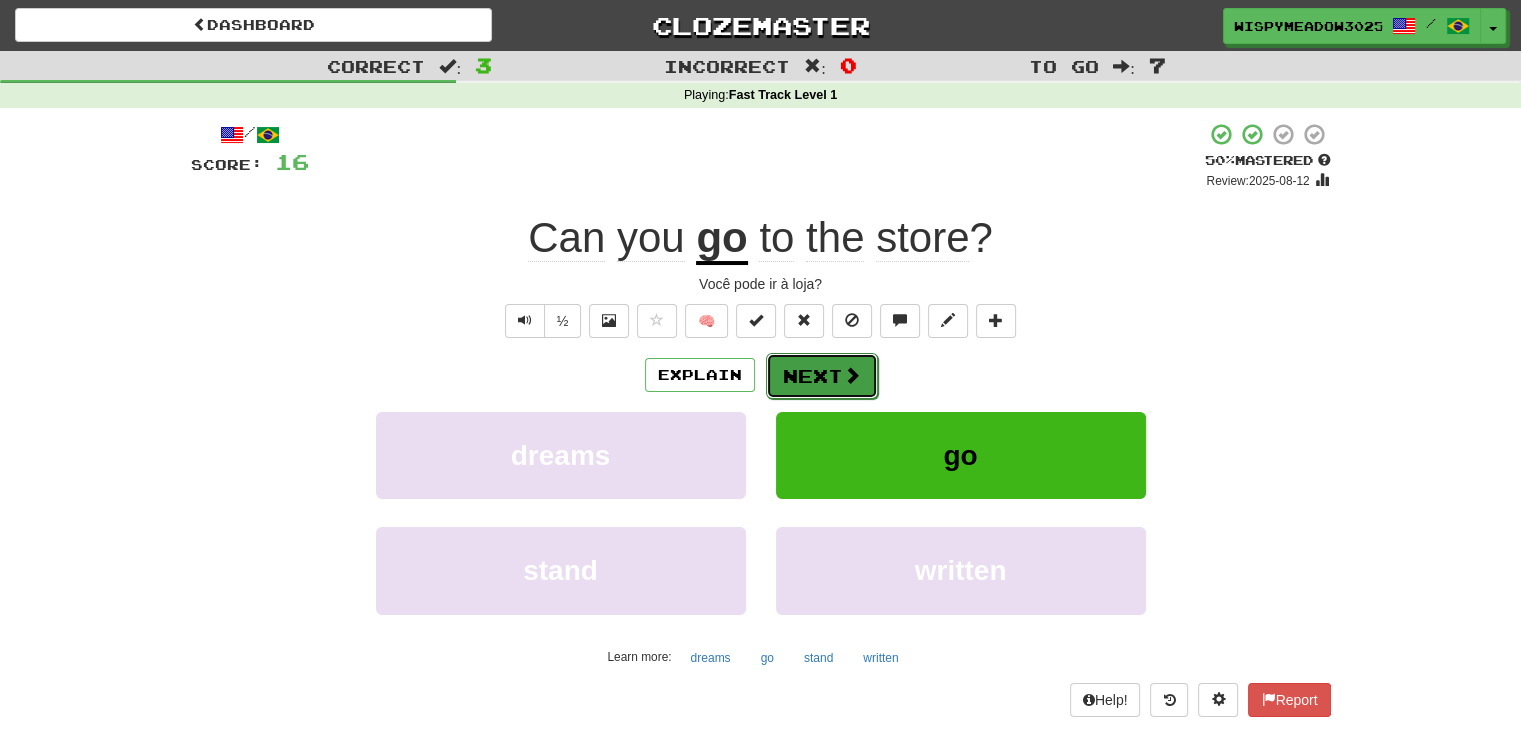 click on "Next" at bounding box center (822, 376) 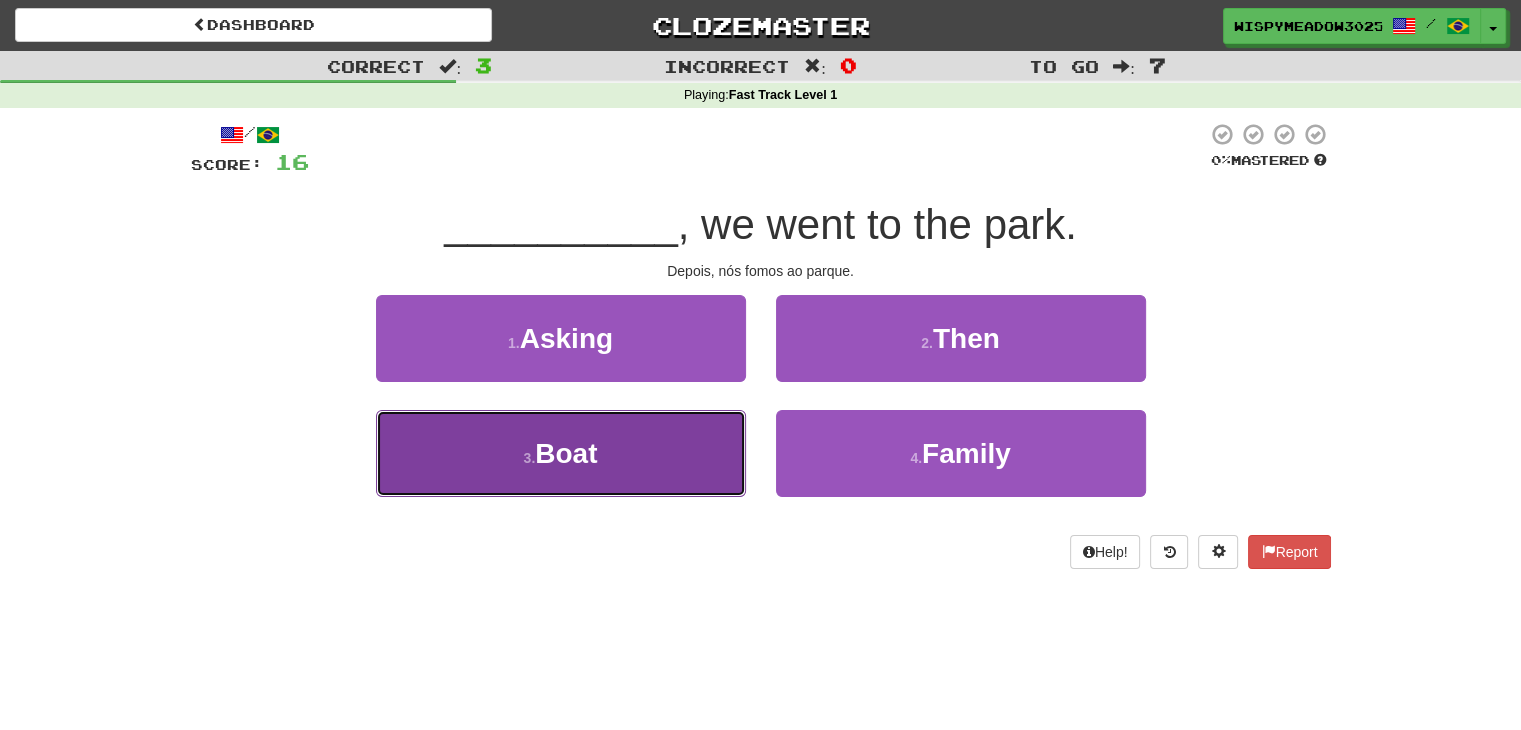 click on "3 .  Boat" at bounding box center [561, 453] 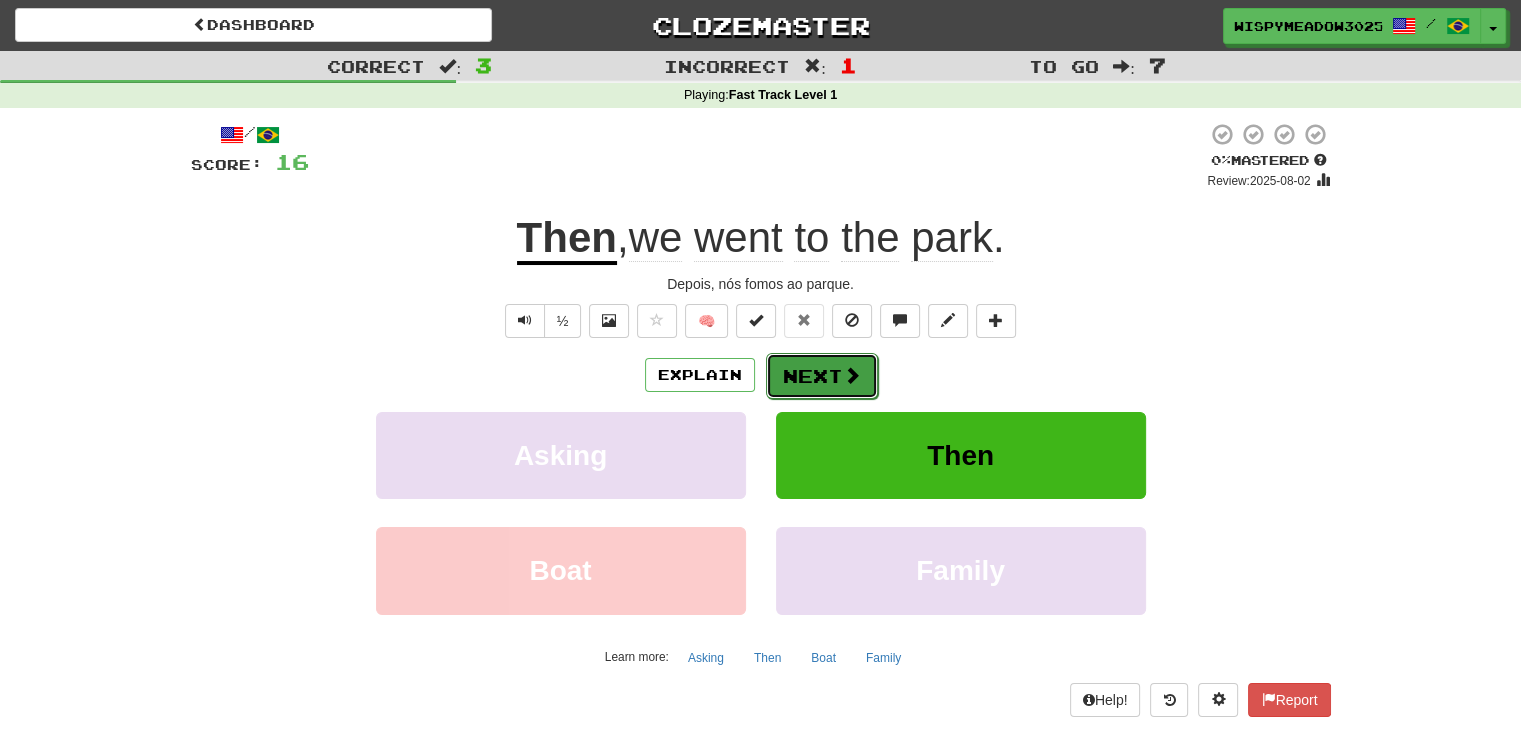 click on "Next" at bounding box center [822, 376] 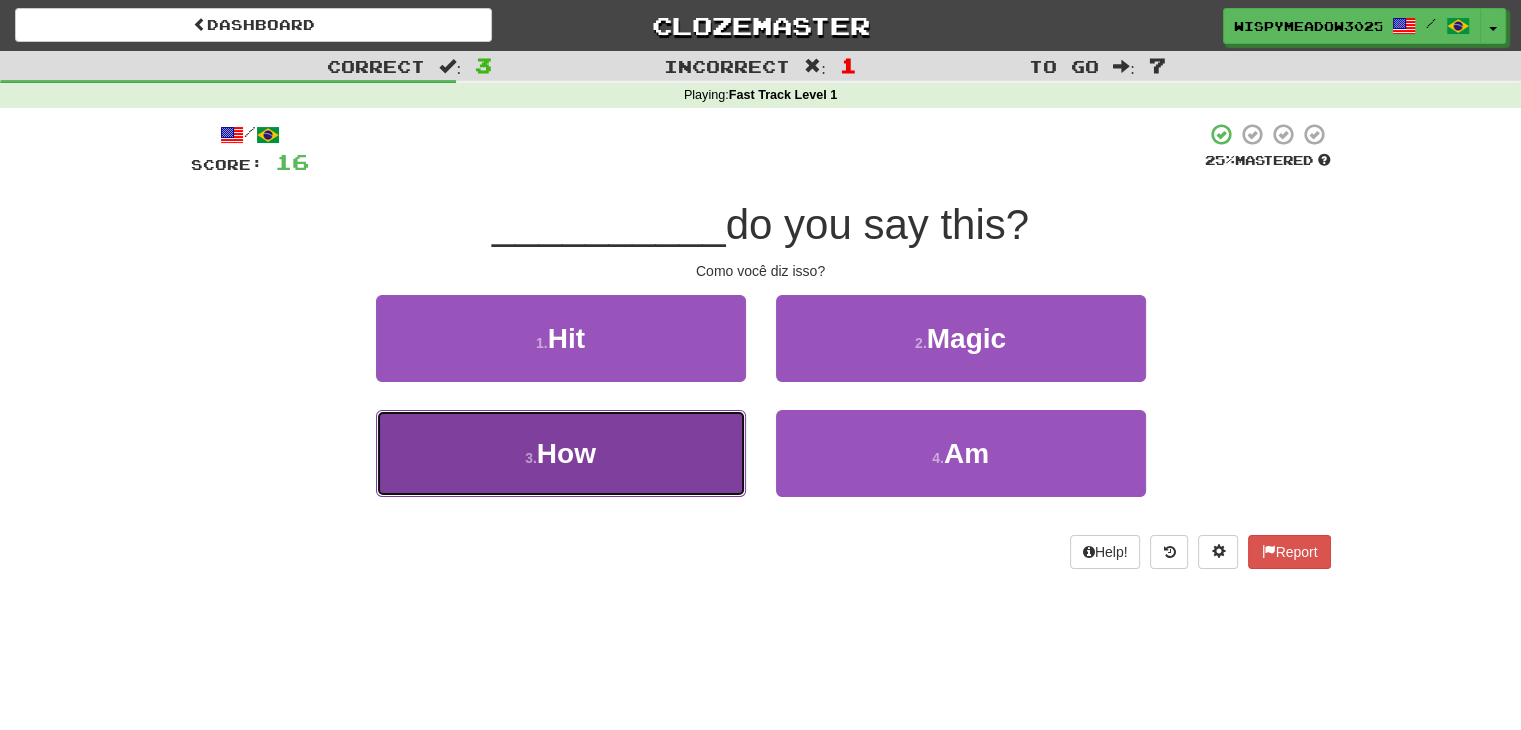 click on "3 .  How" at bounding box center (561, 453) 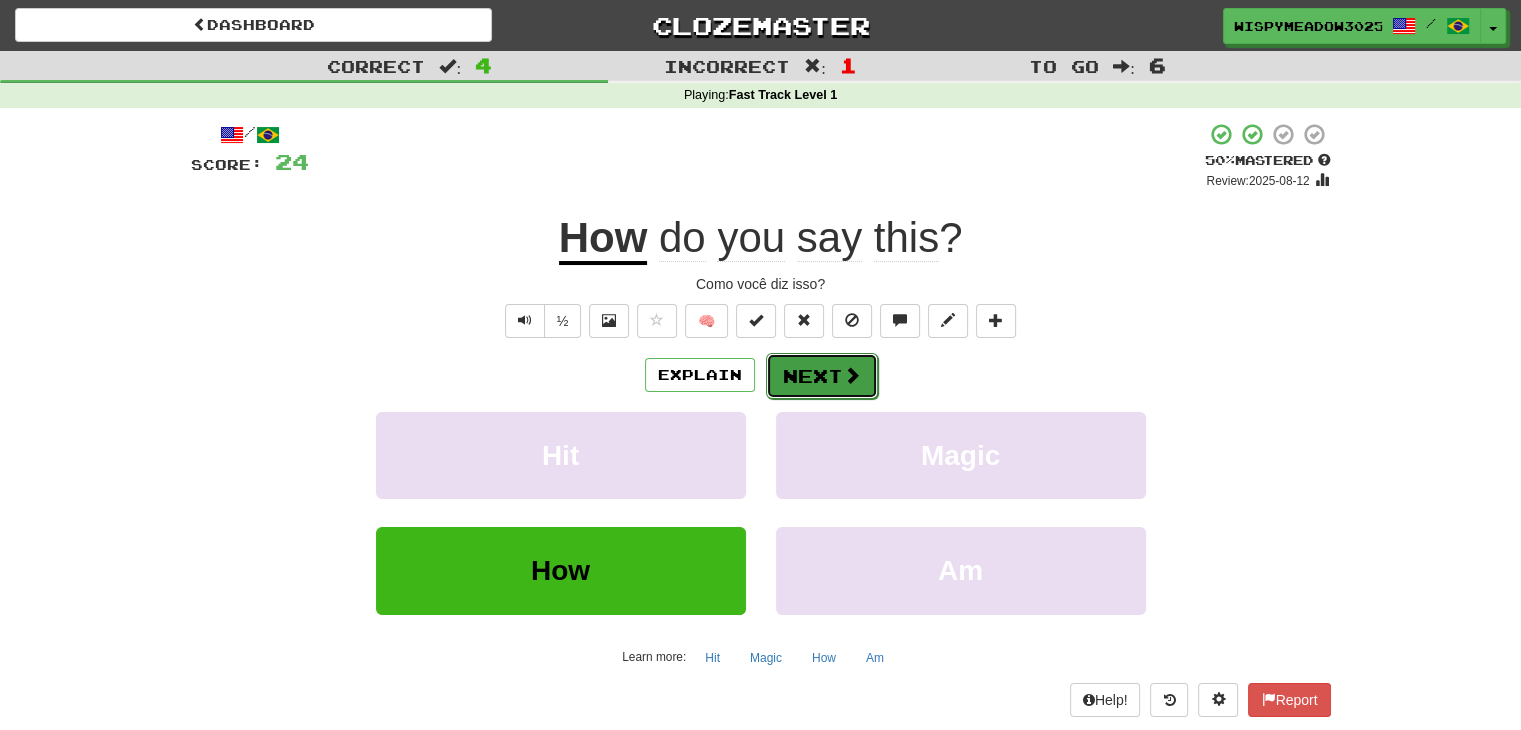 click on "Next" at bounding box center (822, 376) 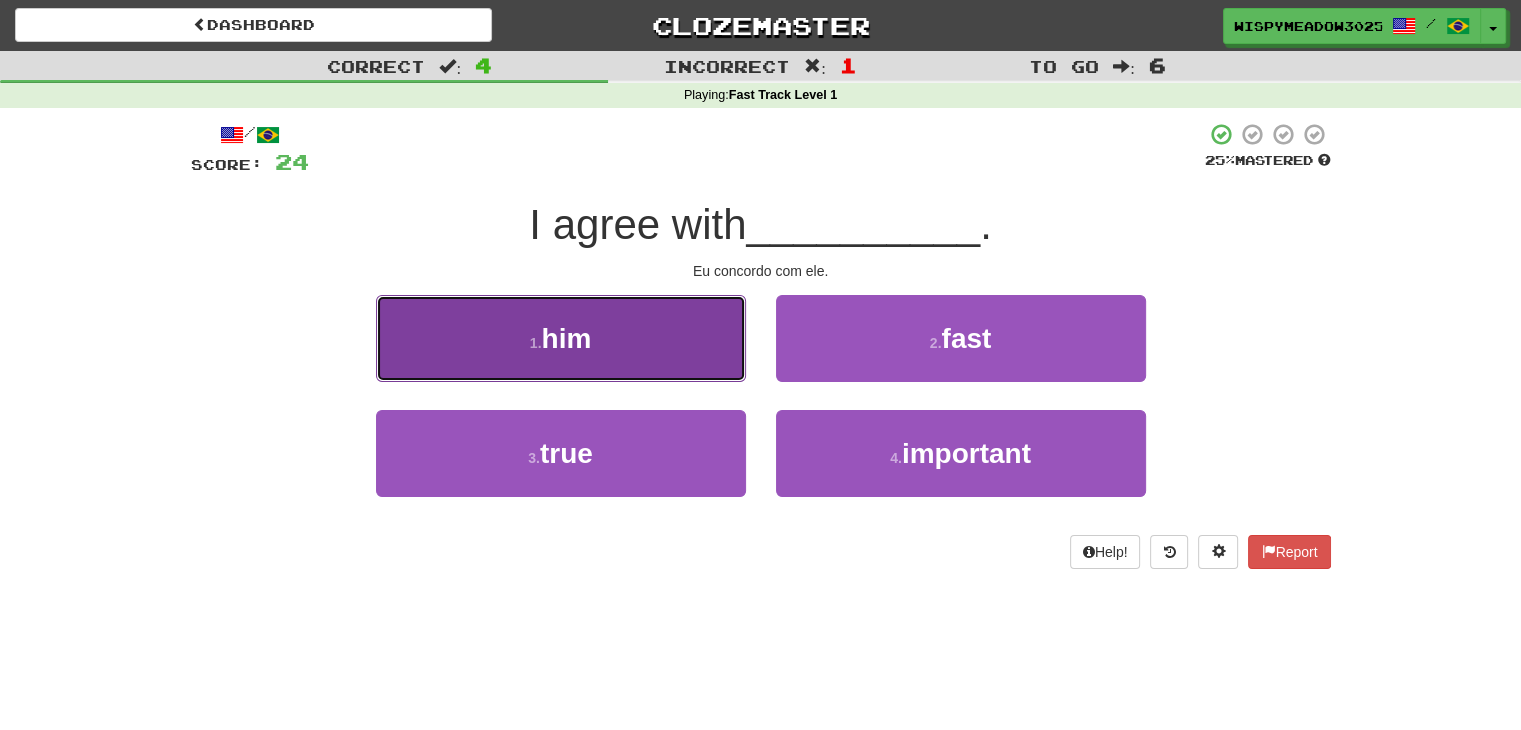 click on "1 .  him" at bounding box center [561, 338] 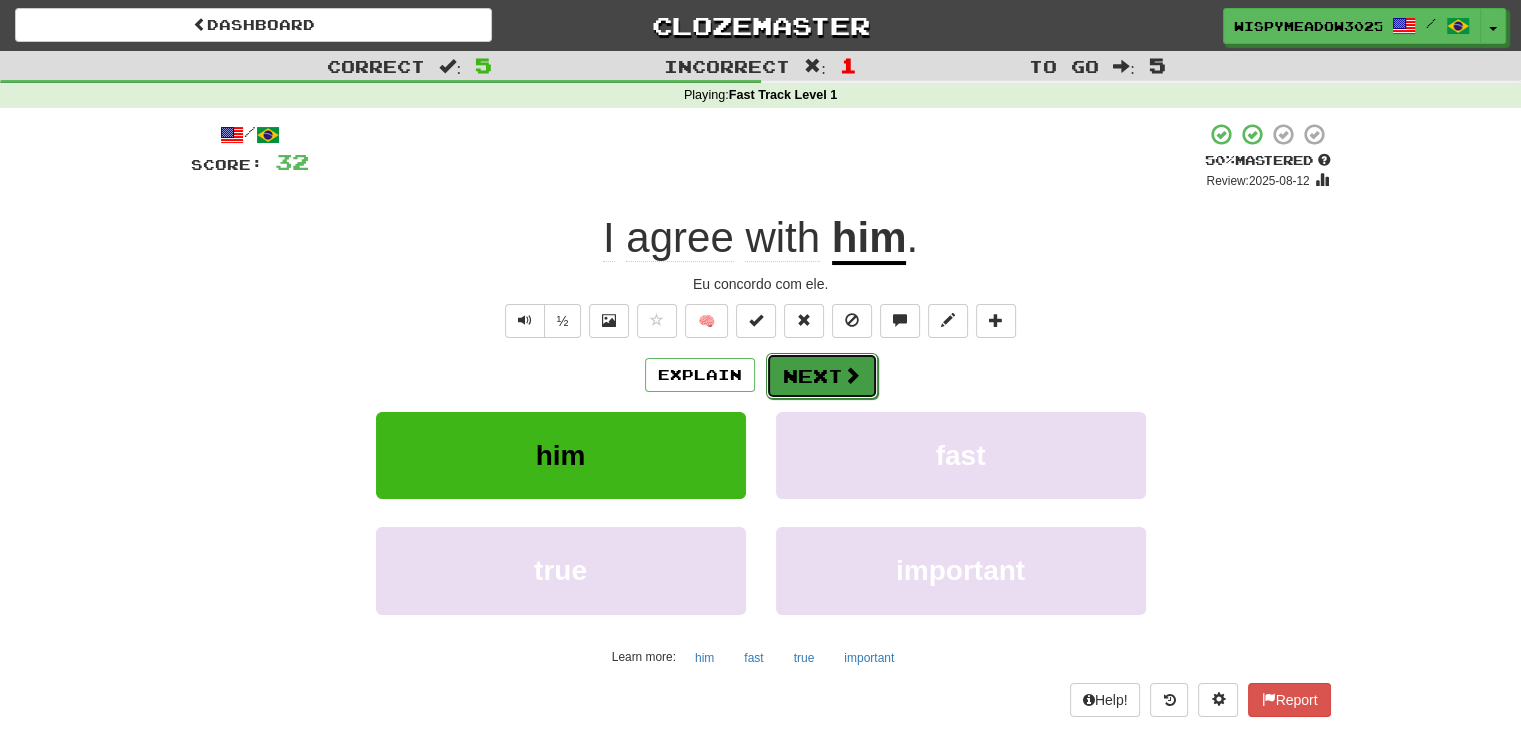 click at bounding box center (852, 375) 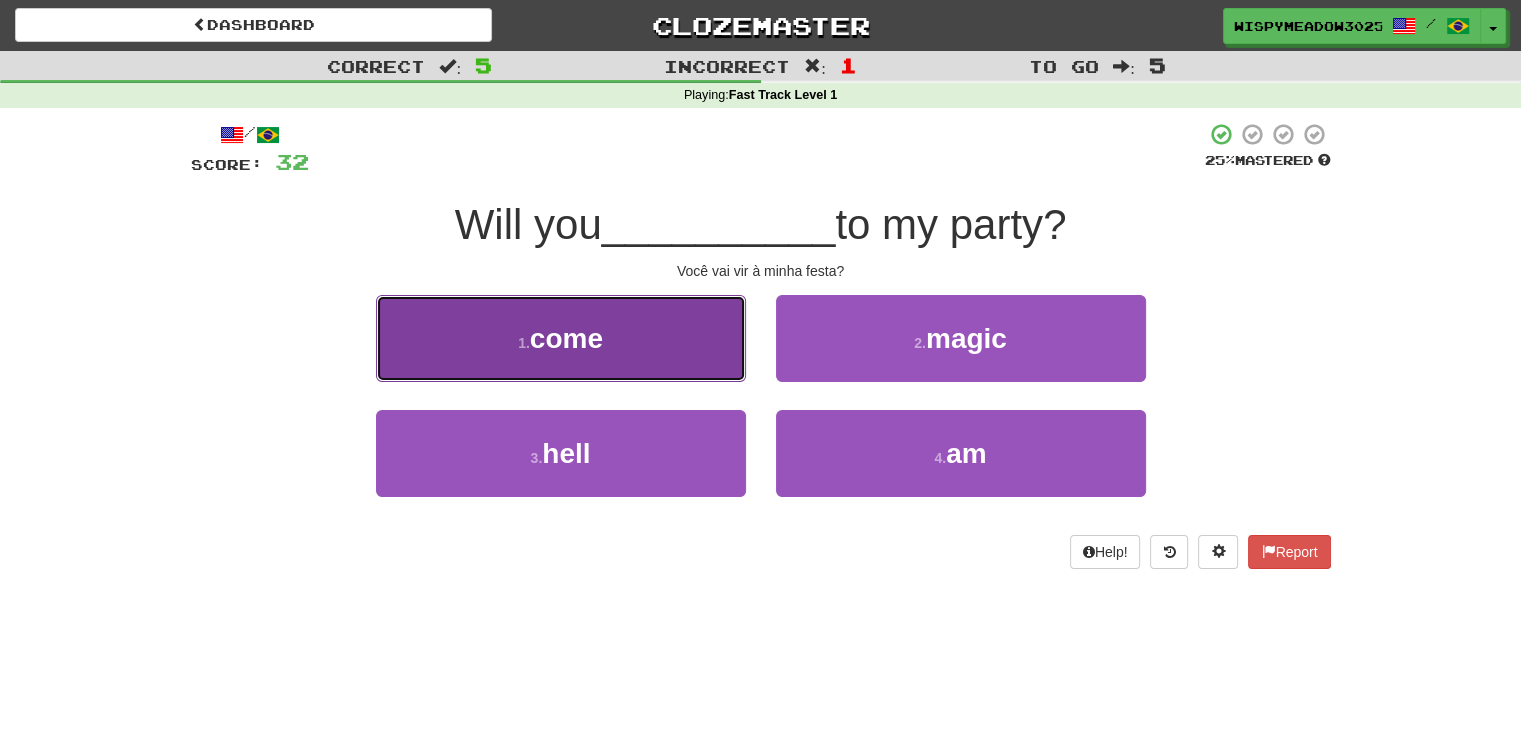 click on "1 .  come" at bounding box center [561, 338] 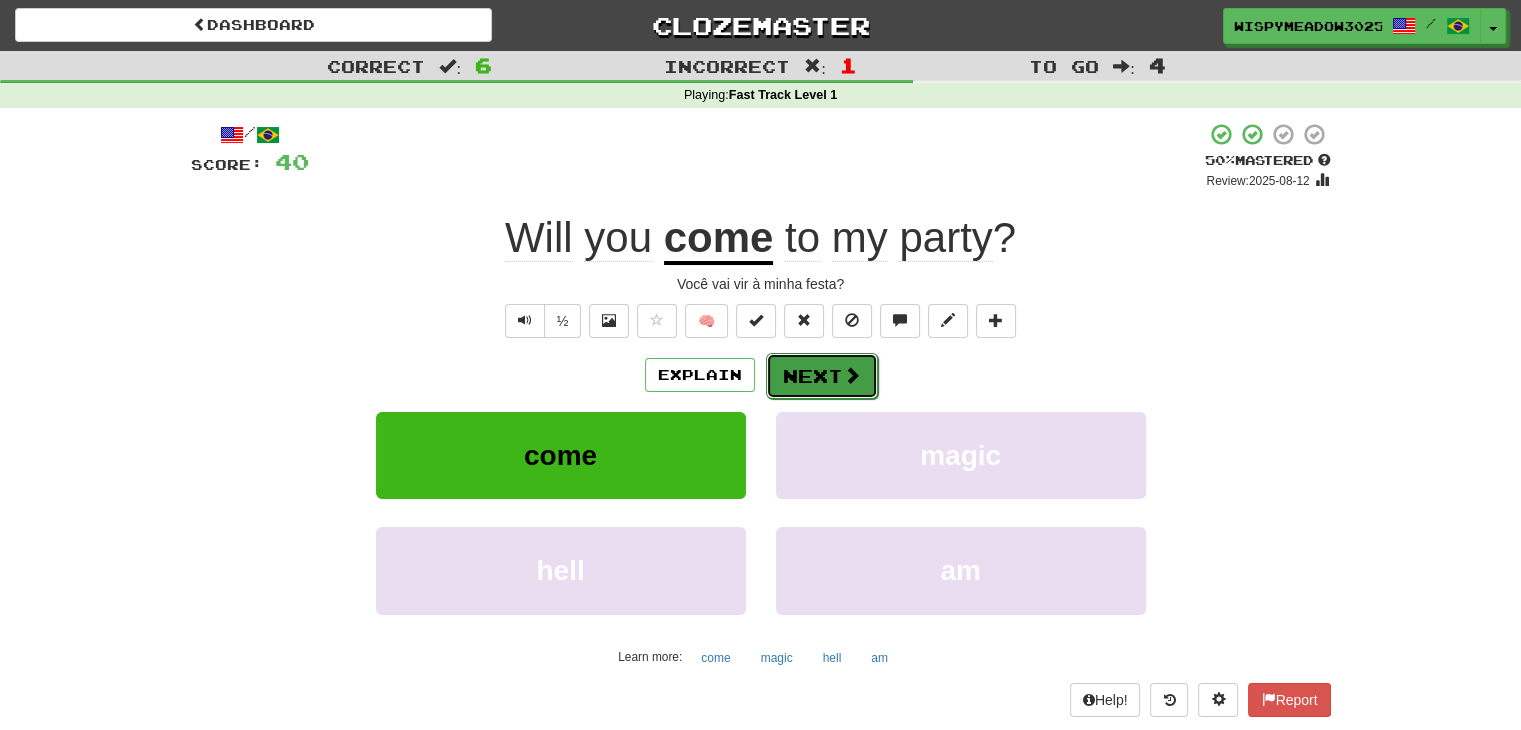 click on "Next" at bounding box center (822, 376) 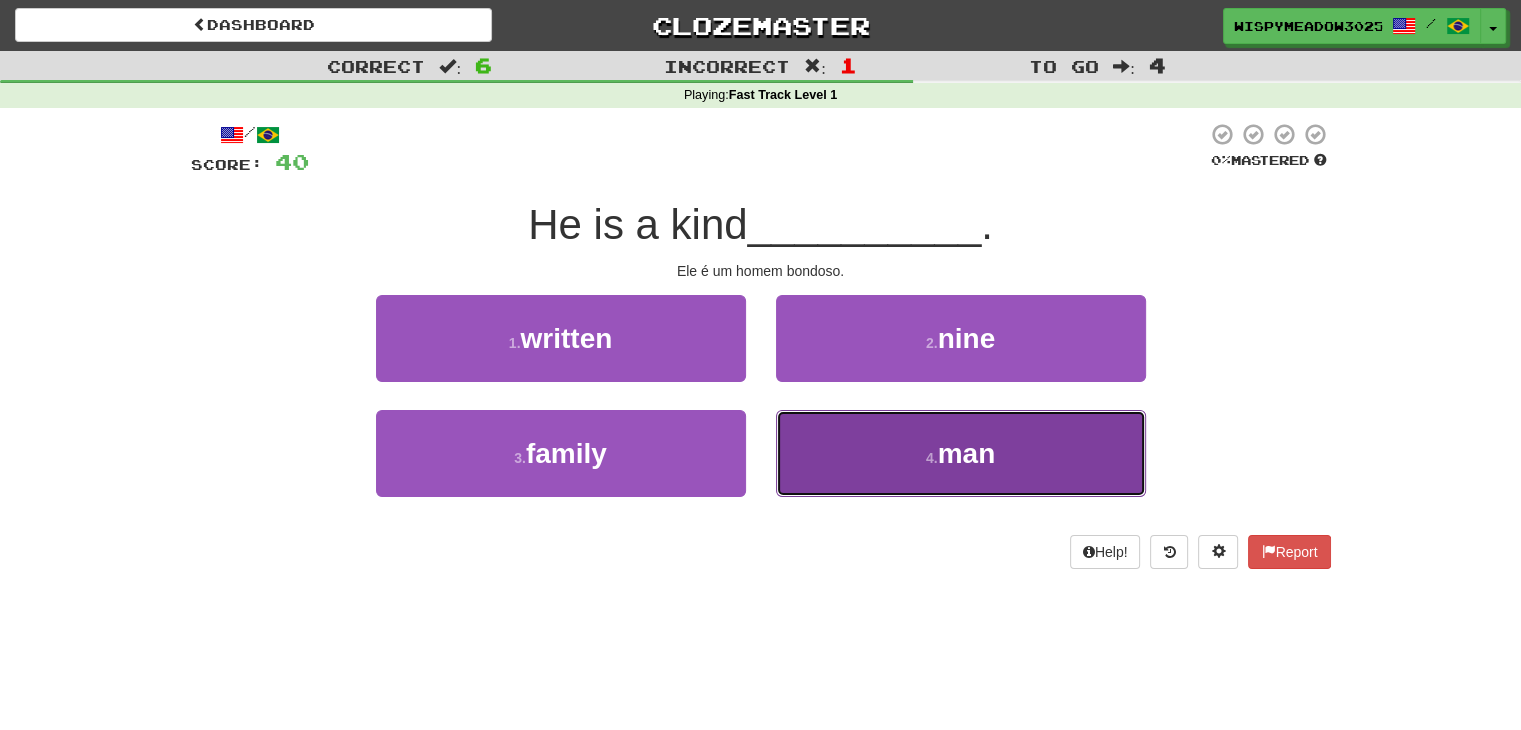 click on "4 .  man" at bounding box center (961, 453) 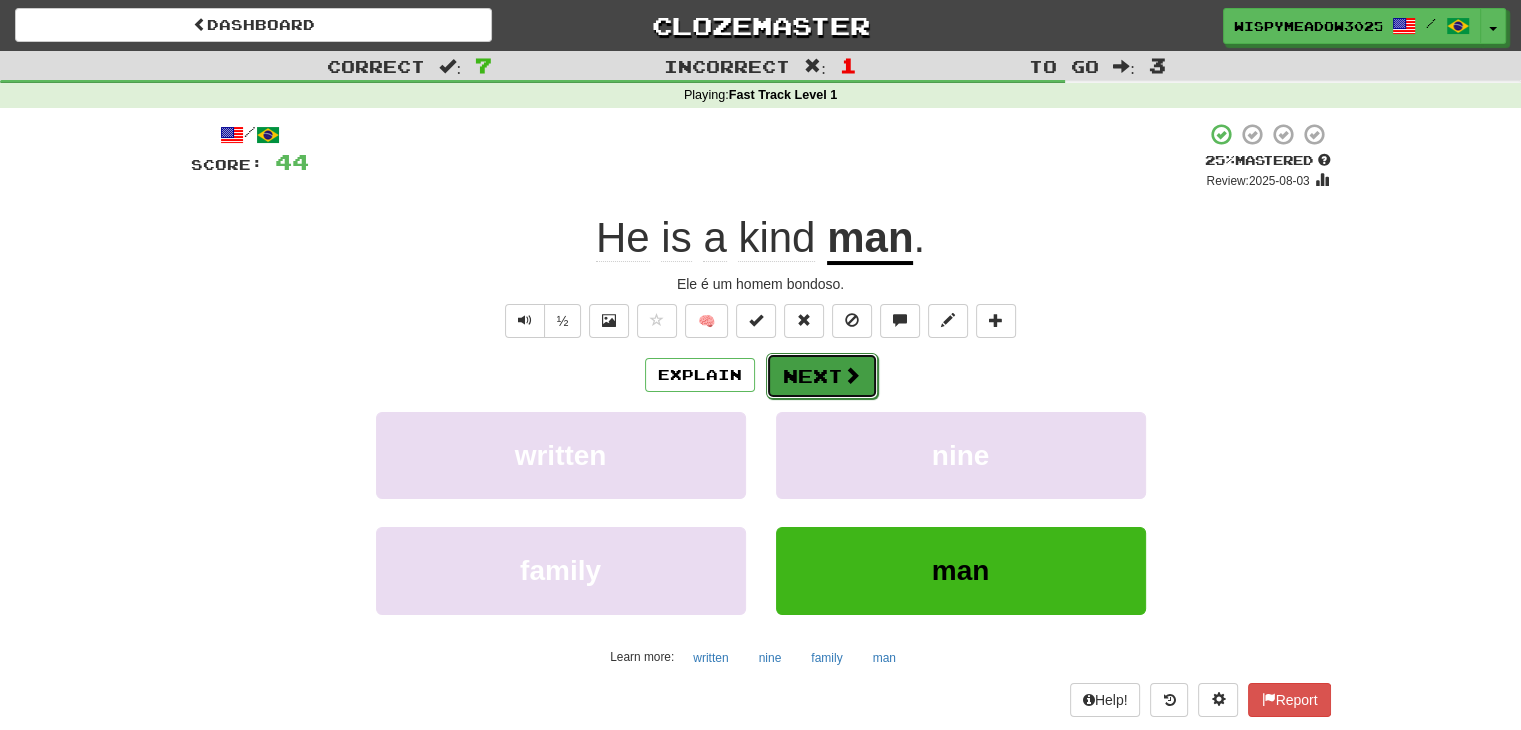 click at bounding box center [852, 375] 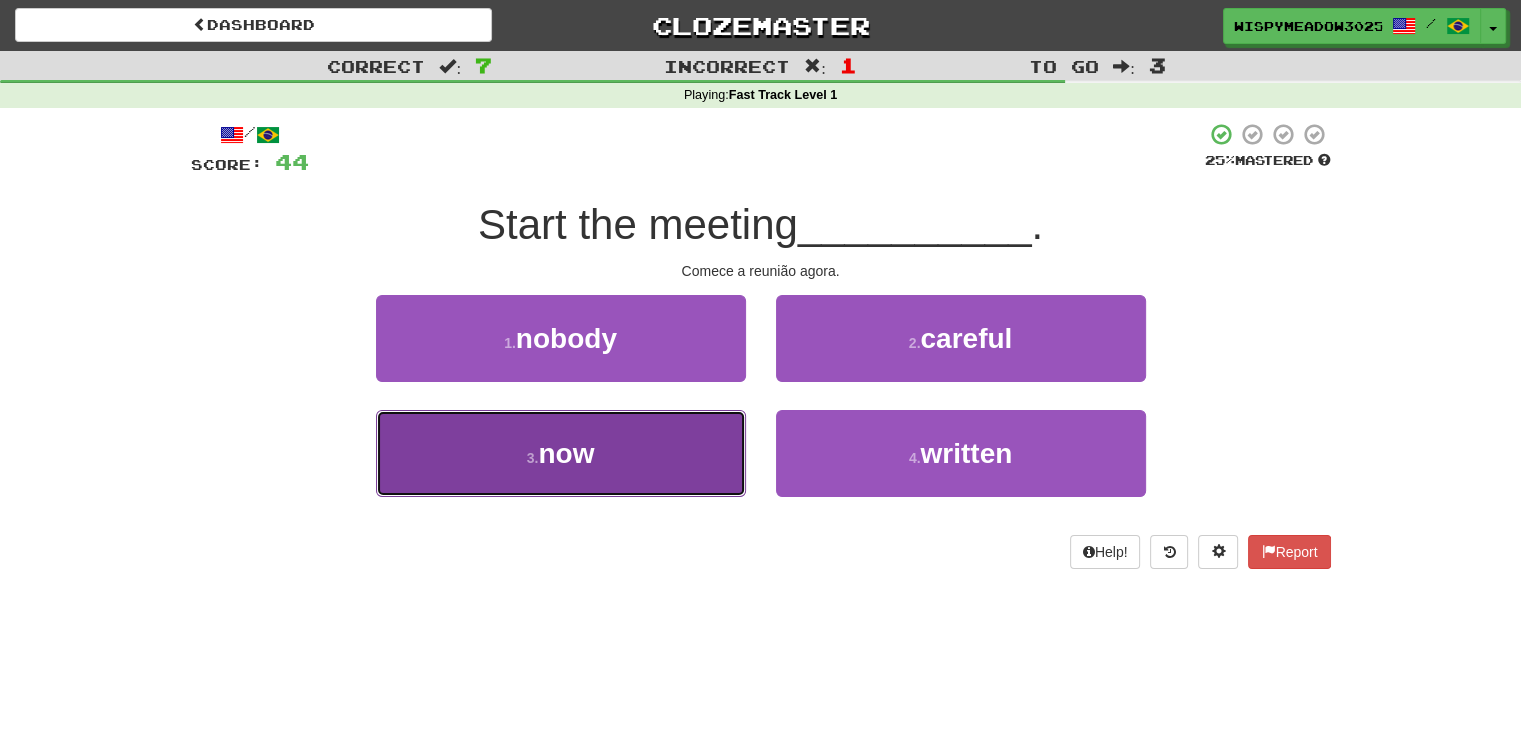 click on "3 .  now" at bounding box center [561, 453] 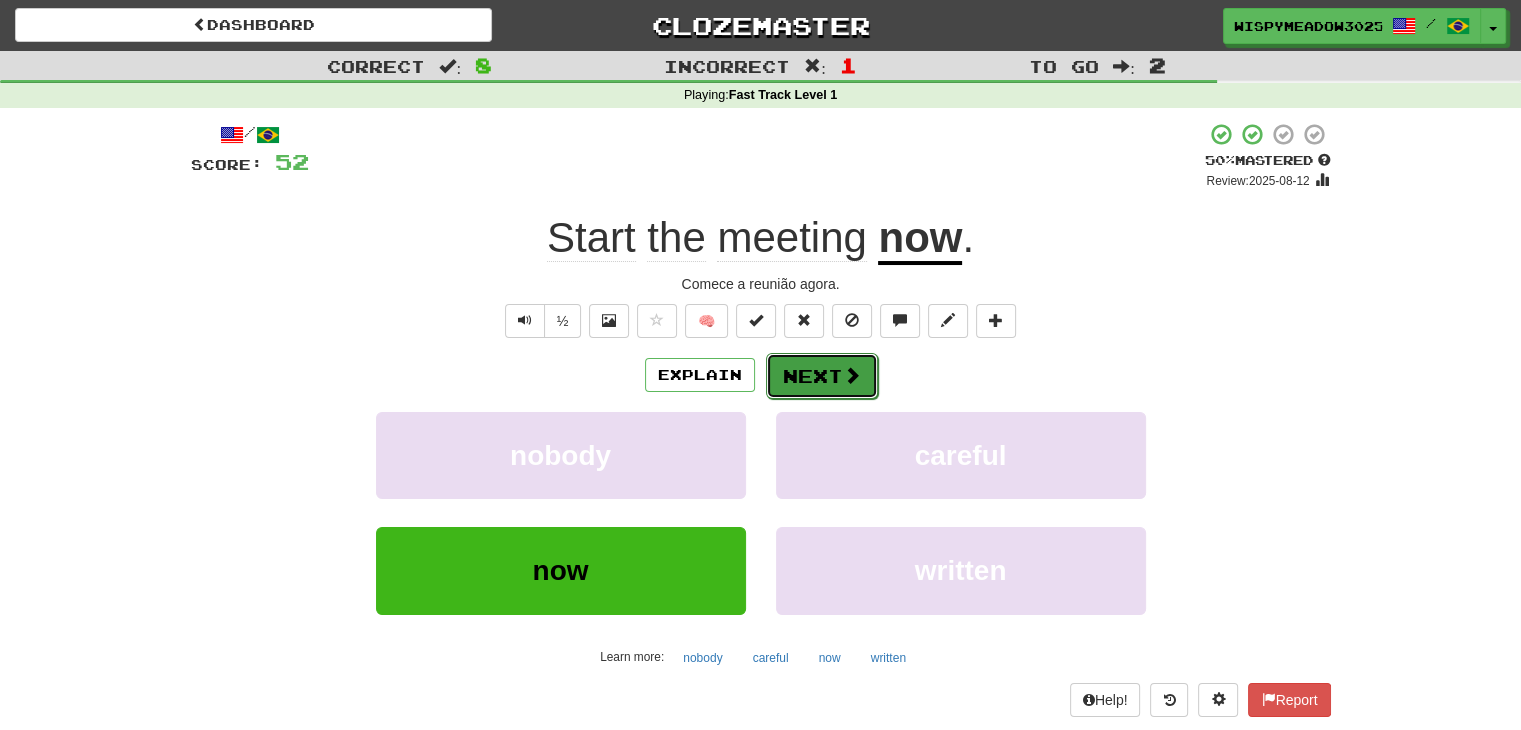 click on "Next" at bounding box center [822, 376] 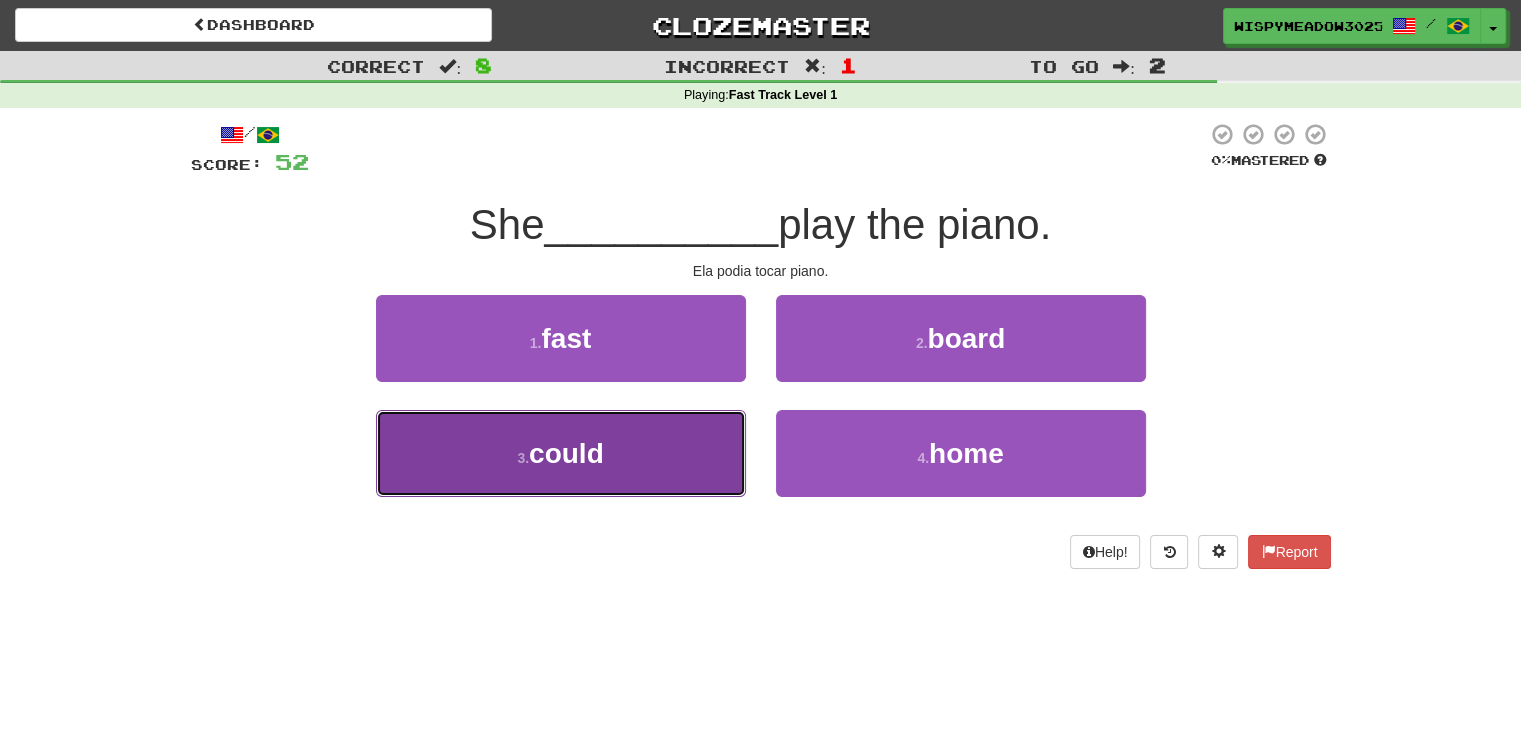 click on "3 .  could" at bounding box center (561, 453) 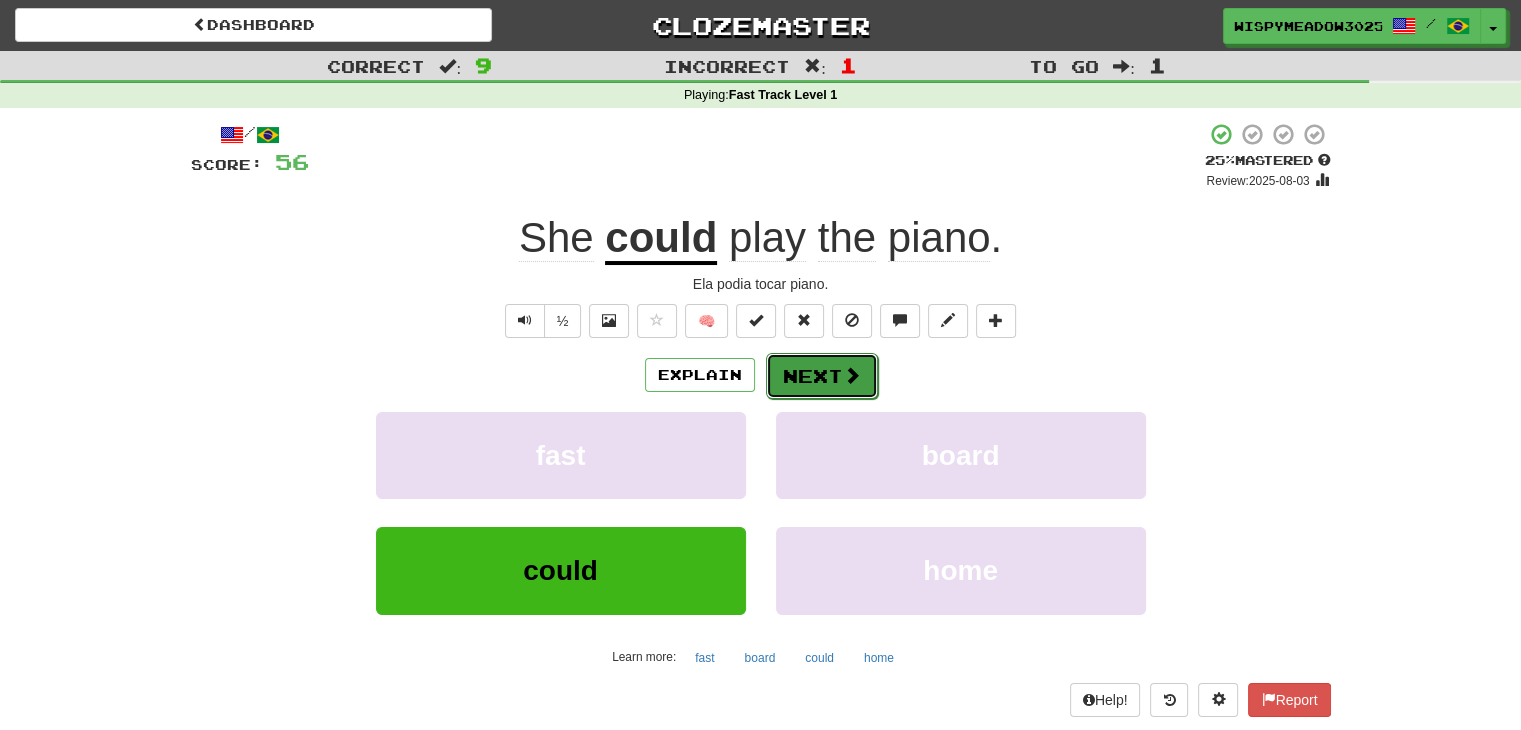 click on "Next" at bounding box center [822, 376] 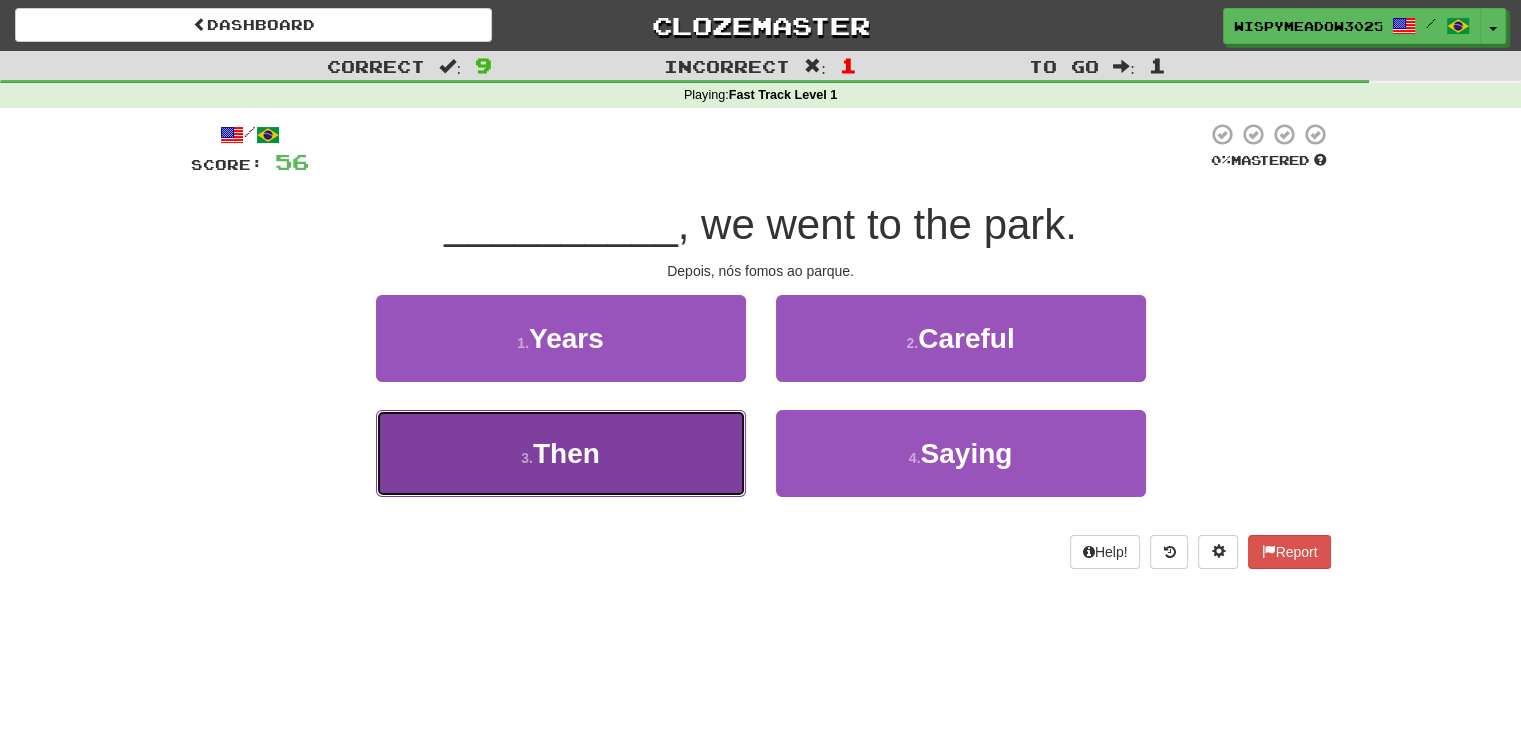 click on "3 .  Then" at bounding box center [561, 453] 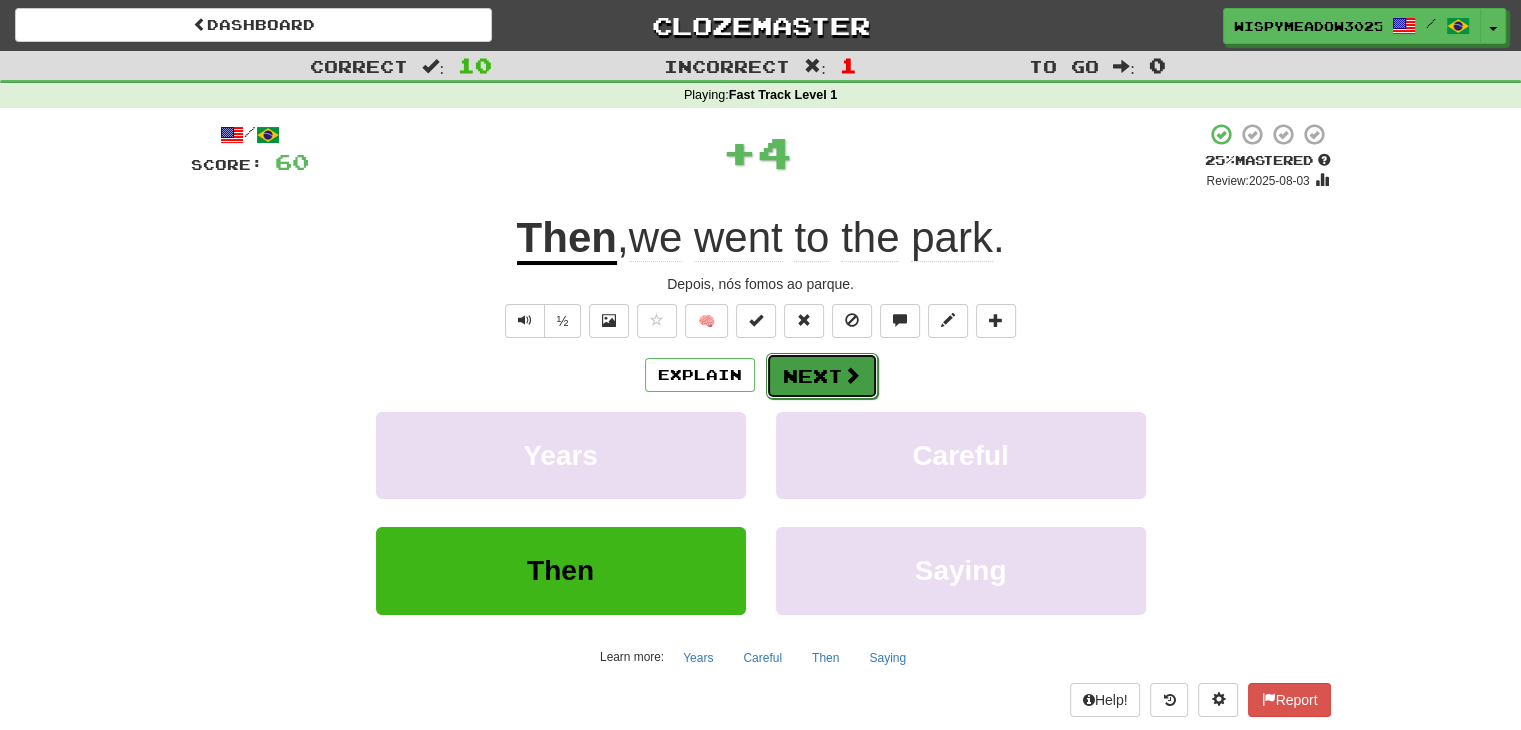 click on "Next" at bounding box center (822, 376) 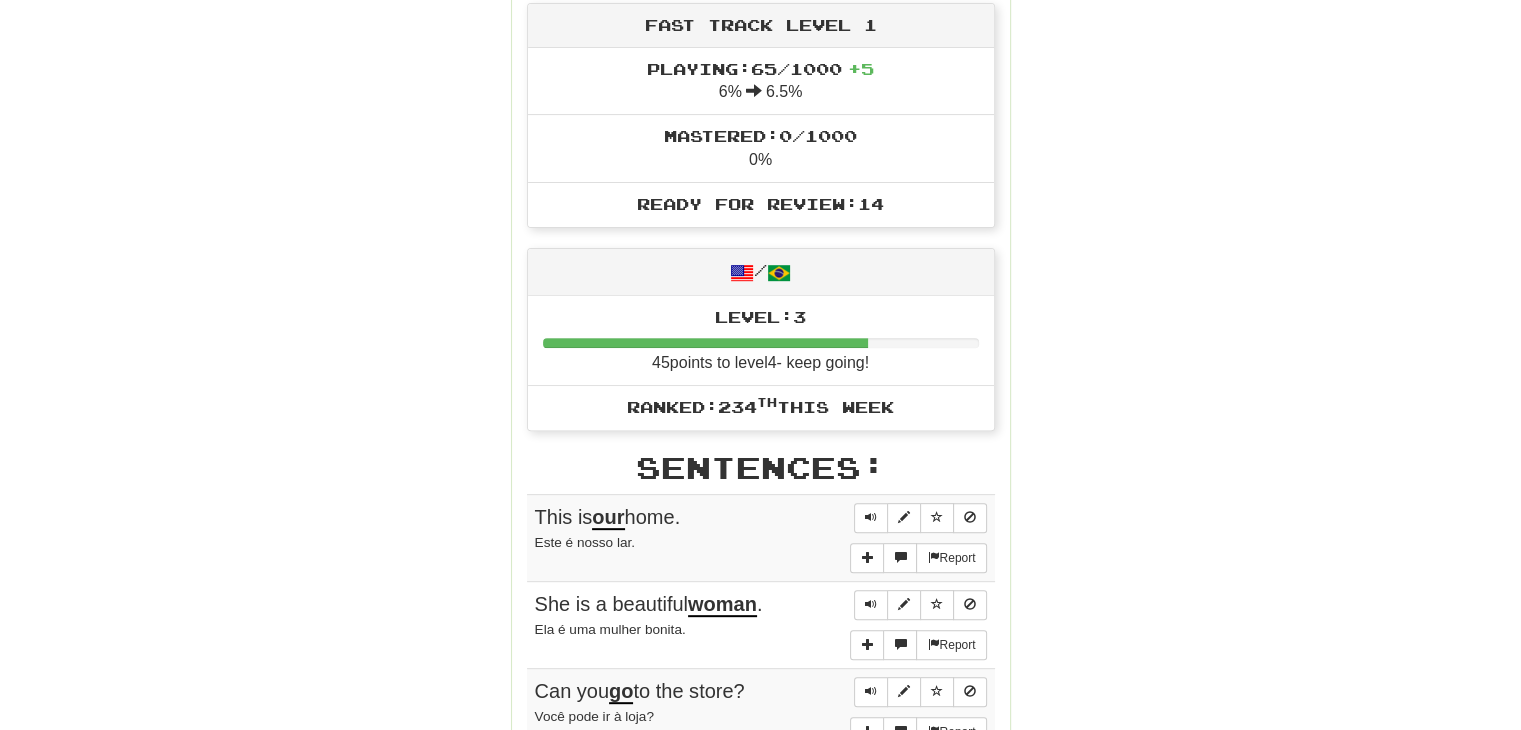 scroll, scrollTop: 1000, scrollLeft: 0, axis: vertical 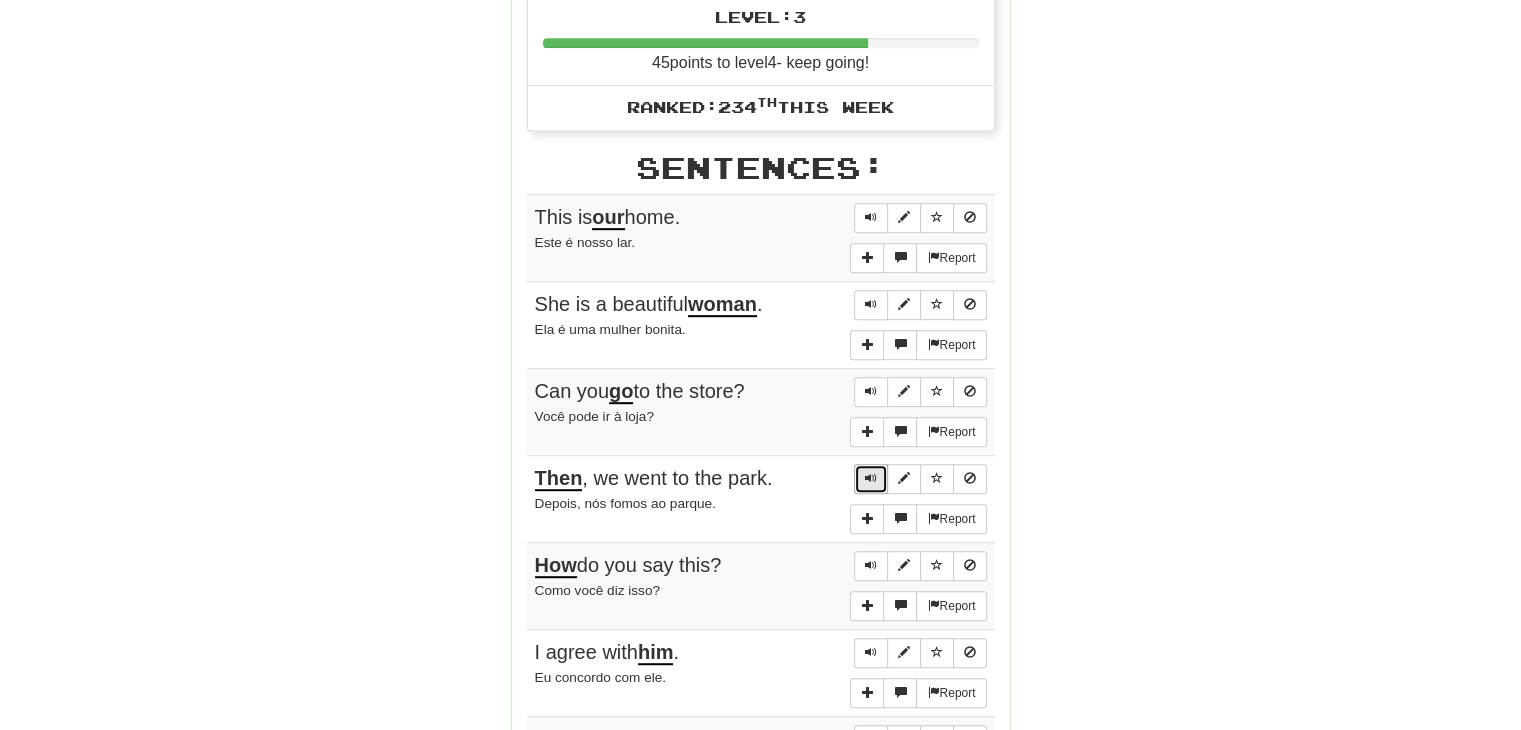click at bounding box center [871, 478] 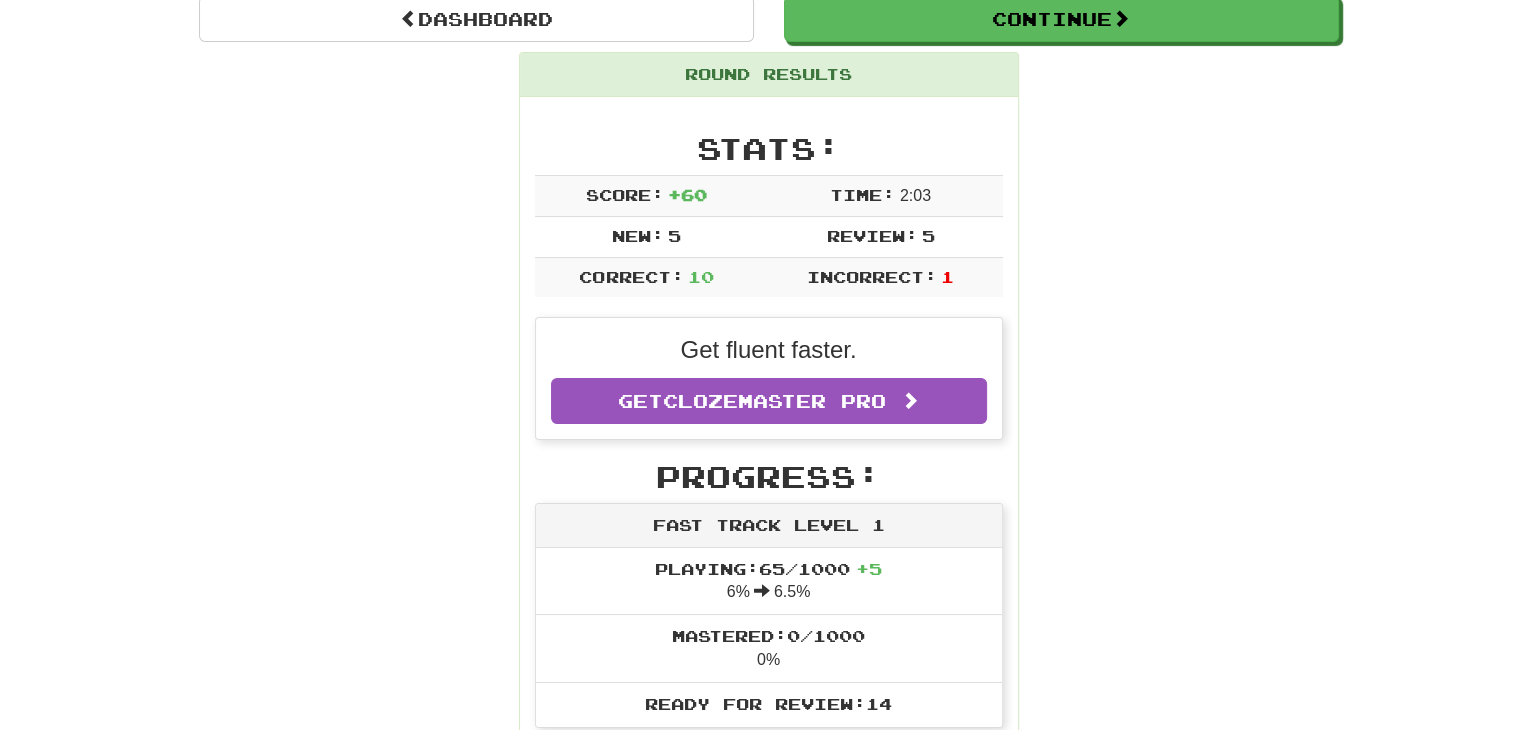 scroll, scrollTop: 0, scrollLeft: 0, axis: both 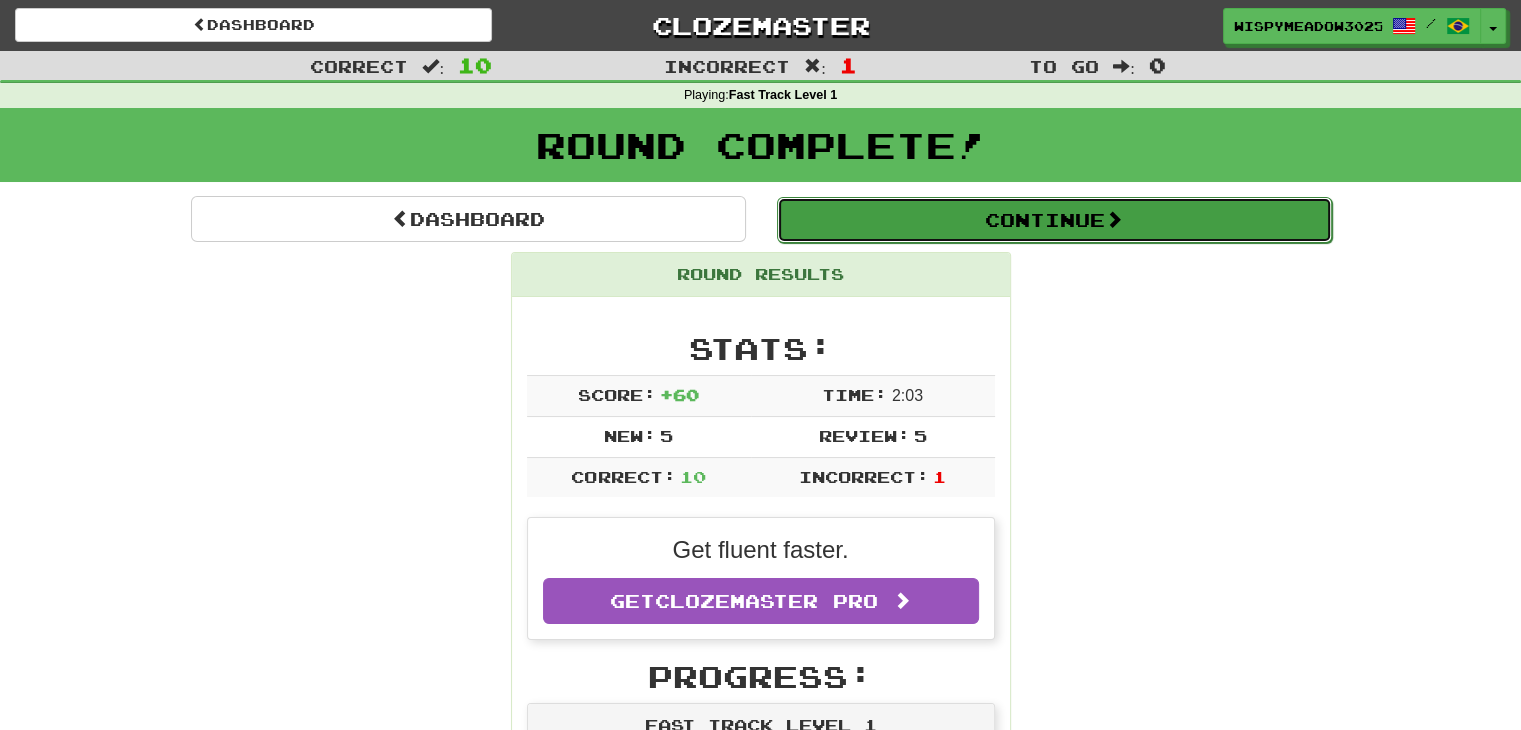 click on "Continue" at bounding box center (1054, 220) 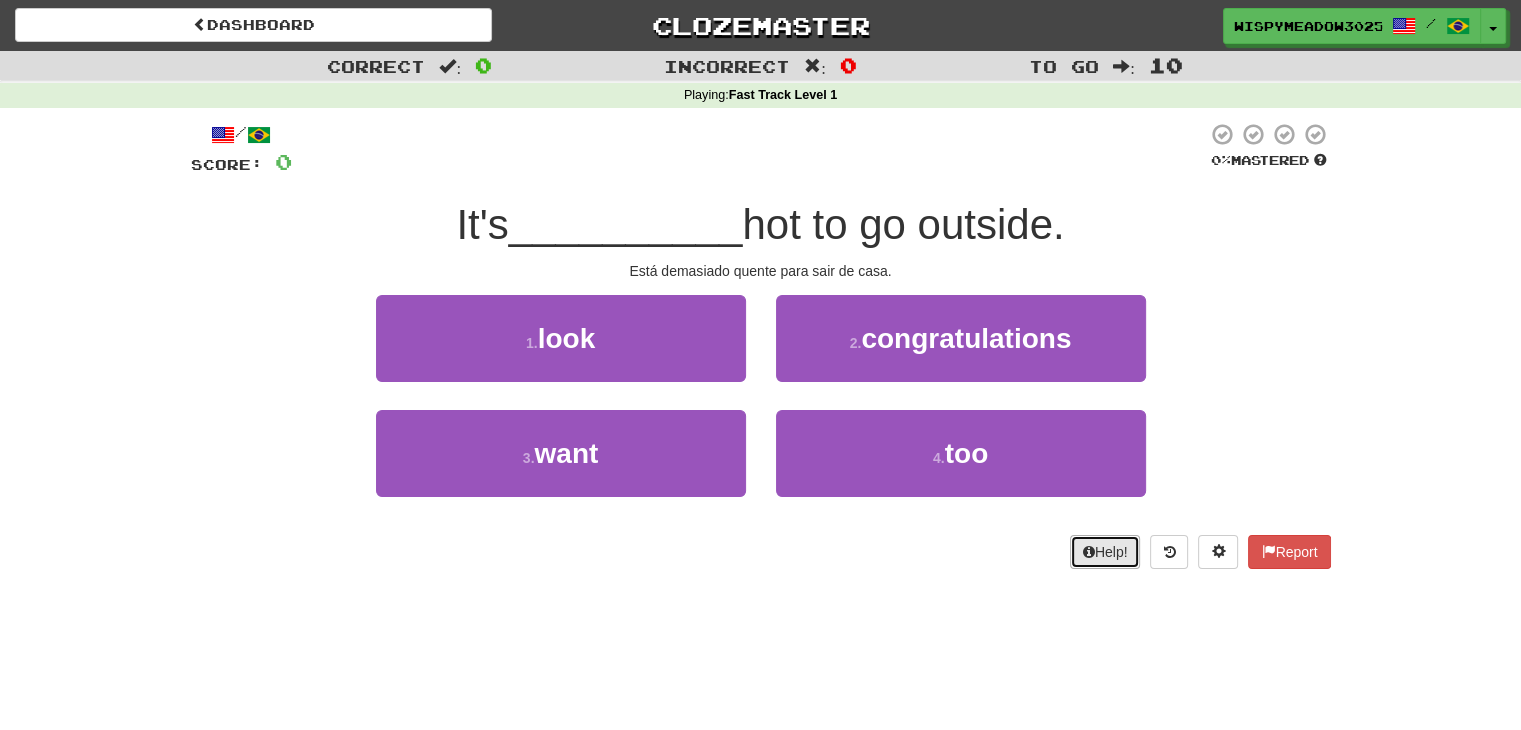 click on "Help!" at bounding box center (1105, 552) 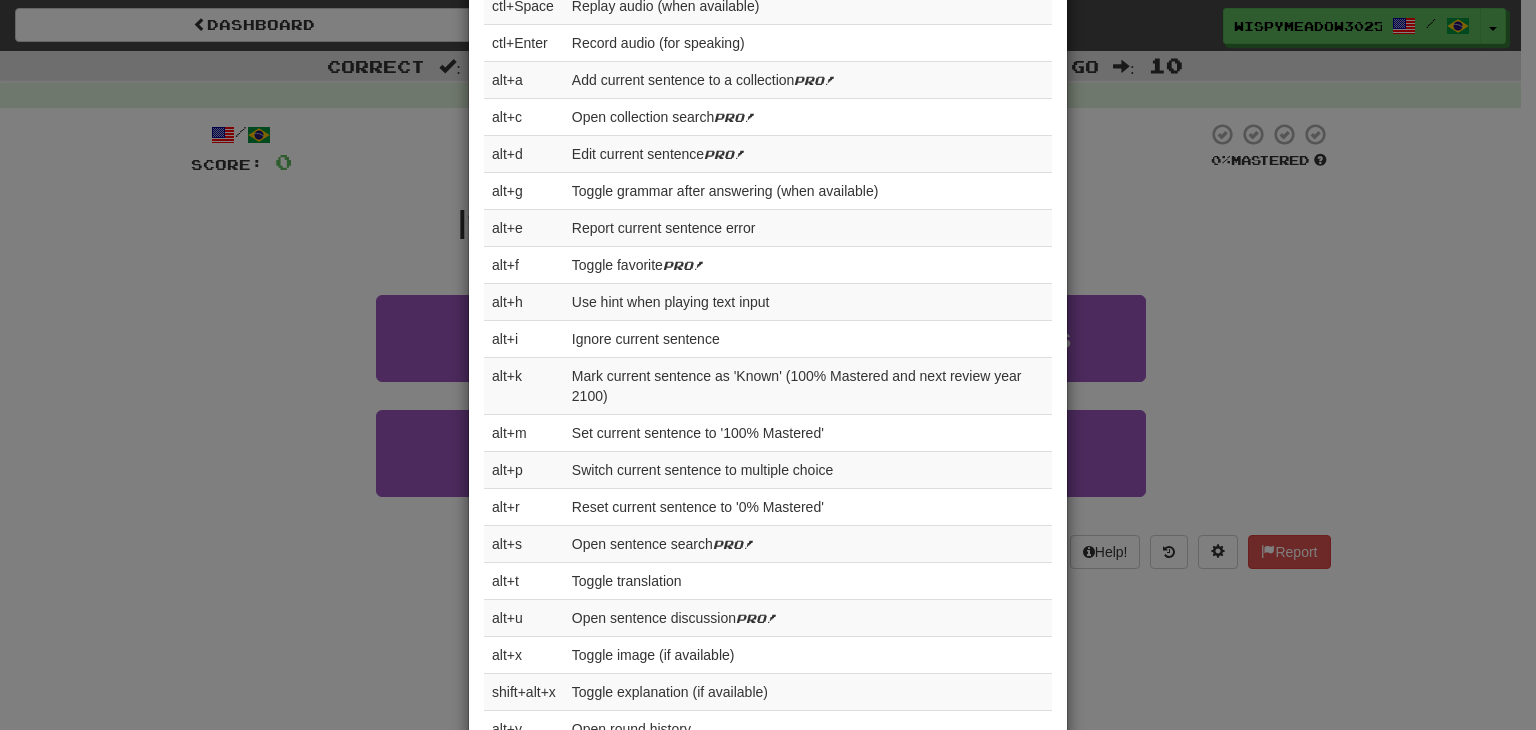 scroll, scrollTop: 736, scrollLeft: 0, axis: vertical 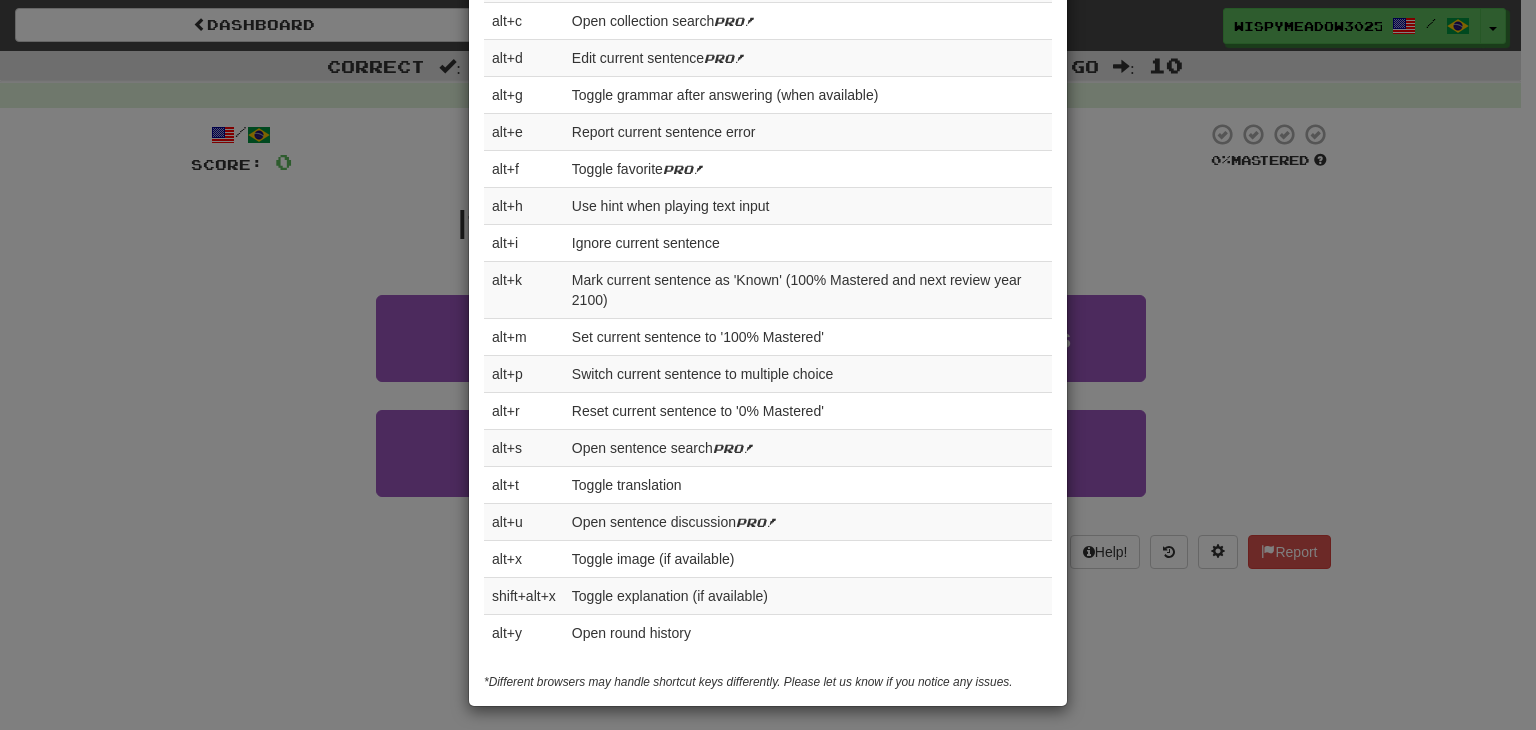 click on "× Help Complete the sentence with the correct missing word! 👉 Run Tutorial 👈 Points are determined as follows: (4 points for multiple choice, 8 points for text input)  x ( % Mastered  divided by 25) Points are cut in half if you use a hint while playing text input or you review a sentence before it's ready for review. An incorrect answer gets 0 points. Playing favorites doesn't use the same equation - correct answers always get 2 points. Clozemaster uses a spaced-repetition system to help maximize your learning efficiency with sentences starting at 0% Mastered. If a sentence is answered correctly it goes to 25% Mastered and is set to review the next day. Correct again? It goes to 50% Mastered and is set to review 10 days in the future. 75% Mastered is 30 days in the future, and 100% Mastered is 180 days in the future. Incorrect at any point resets the sentence to 0% Mastered. Pro users can customize these intervals via the Dashboard. Questions? Something else you'd like to see here?  Let us know . 1-4" at bounding box center [768, 365] 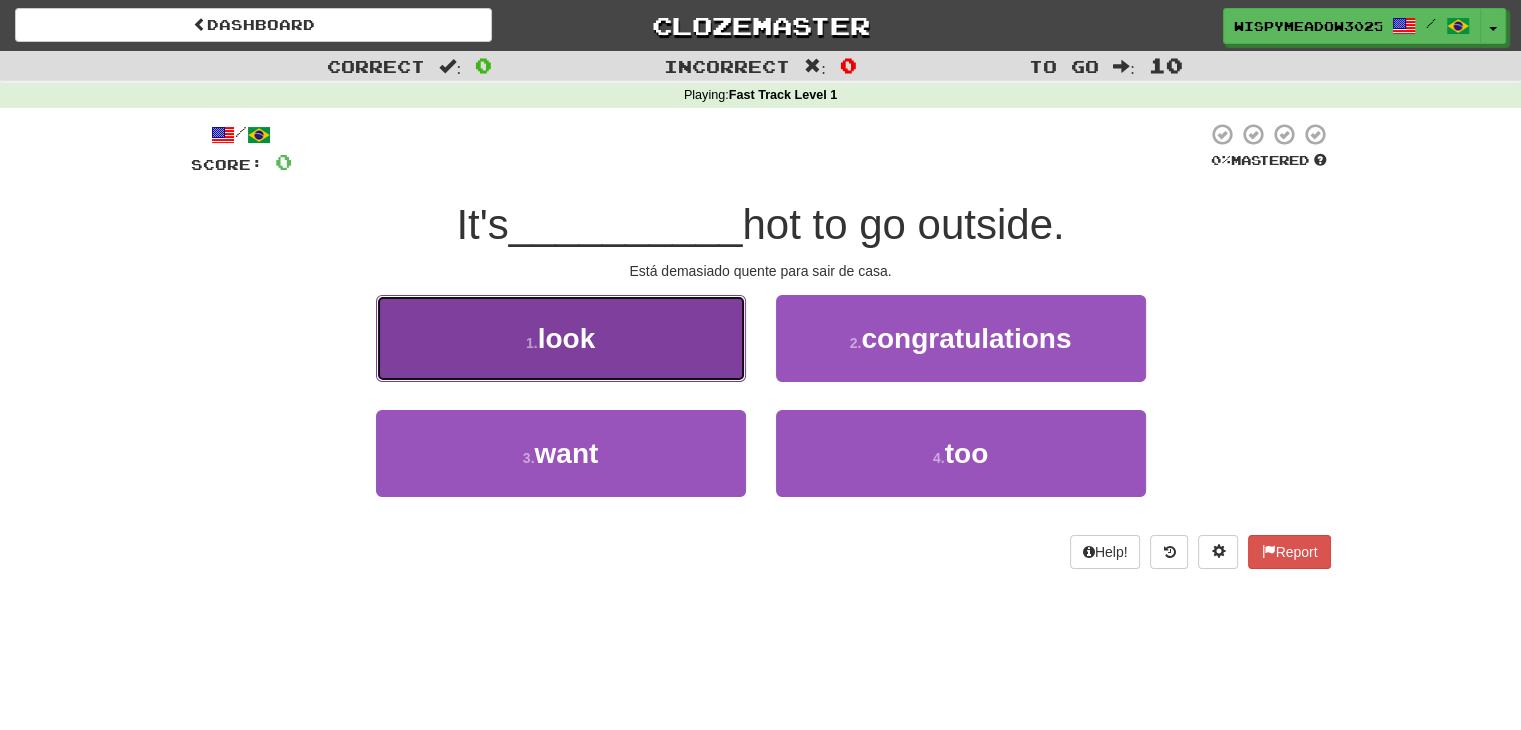 click on "1 .  look" at bounding box center (561, 338) 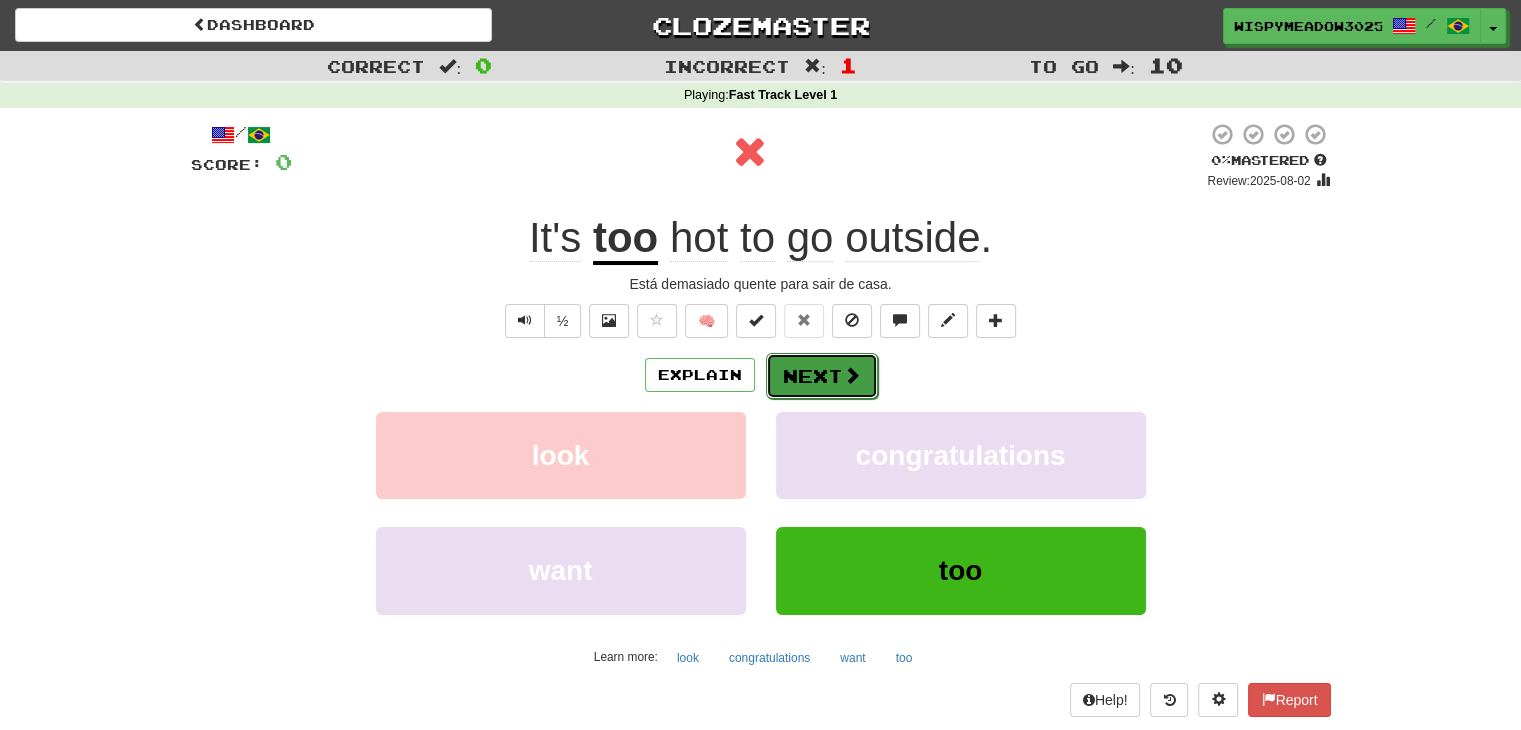 click on "Next" at bounding box center [822, 376] 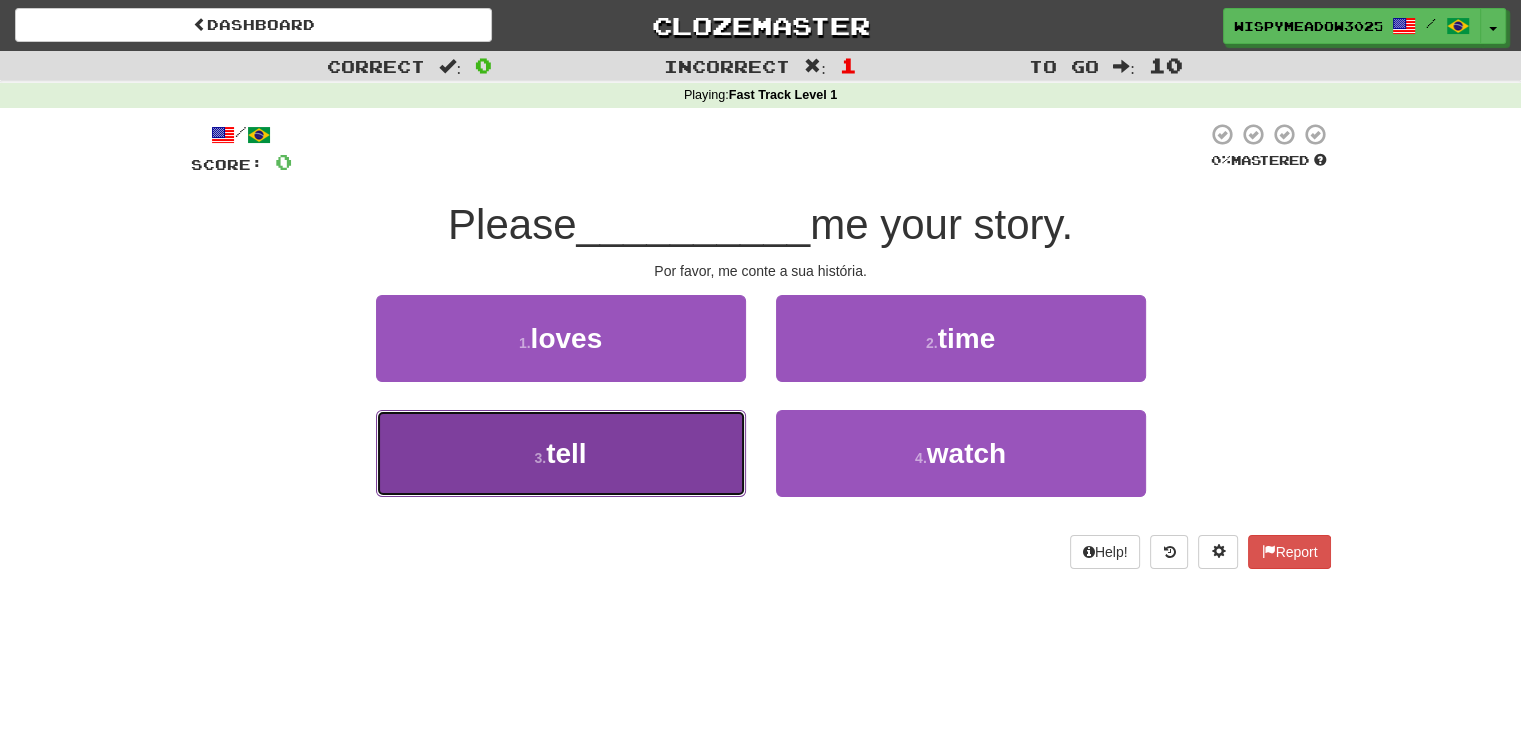click on "3 .  tell" at bounding box center [561, 453] 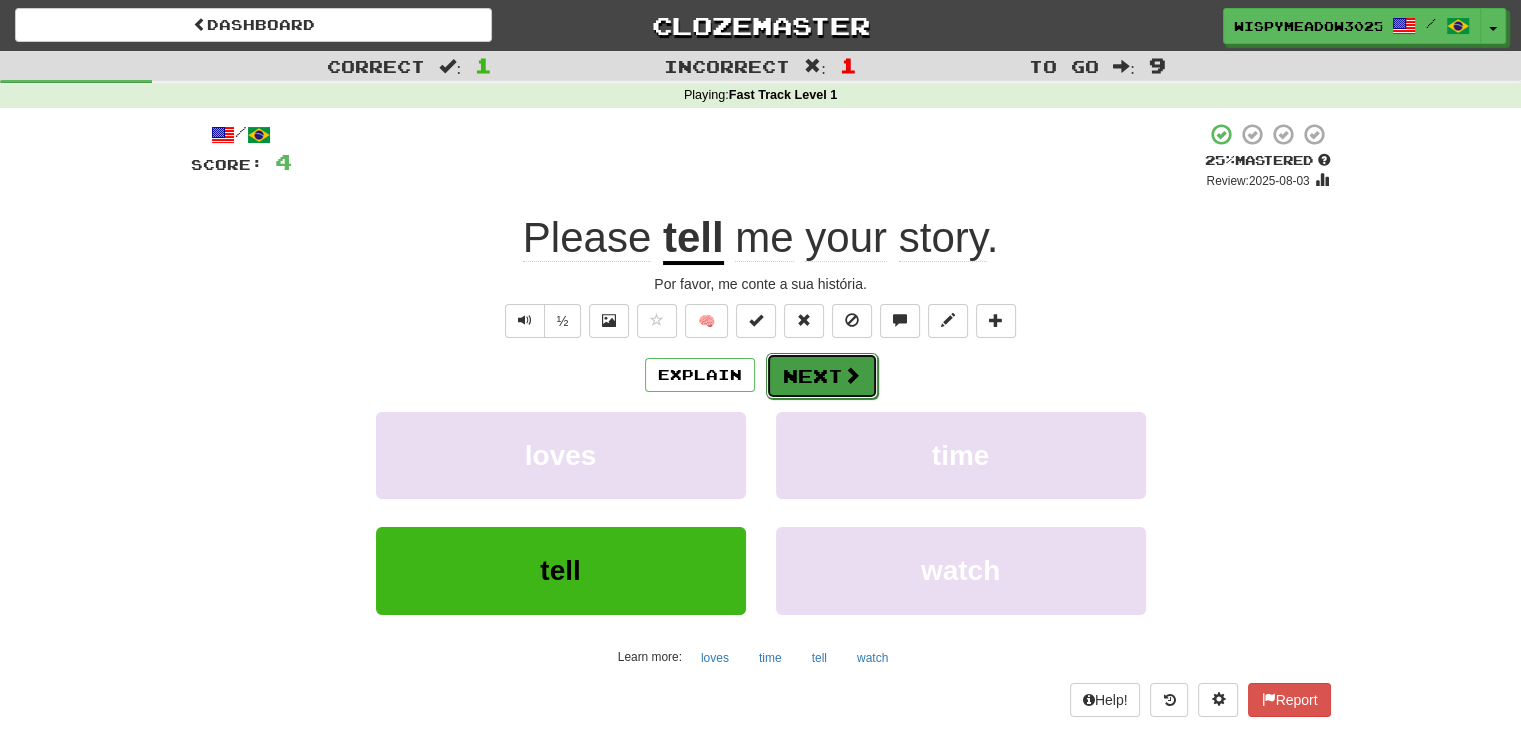 click on "Next" at bounding box center [822, 376] 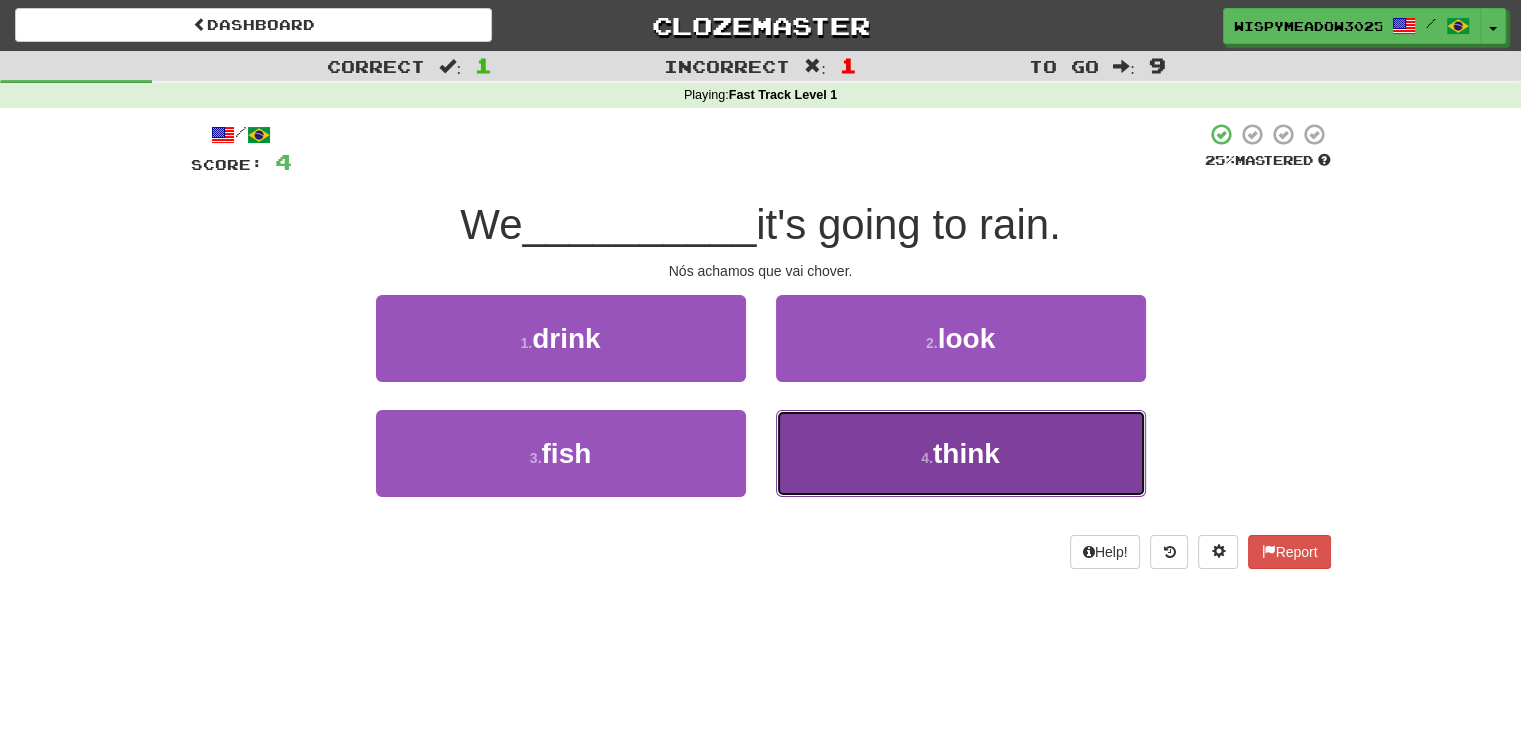 click on "4 .  think" at bounding box center (961, 453) 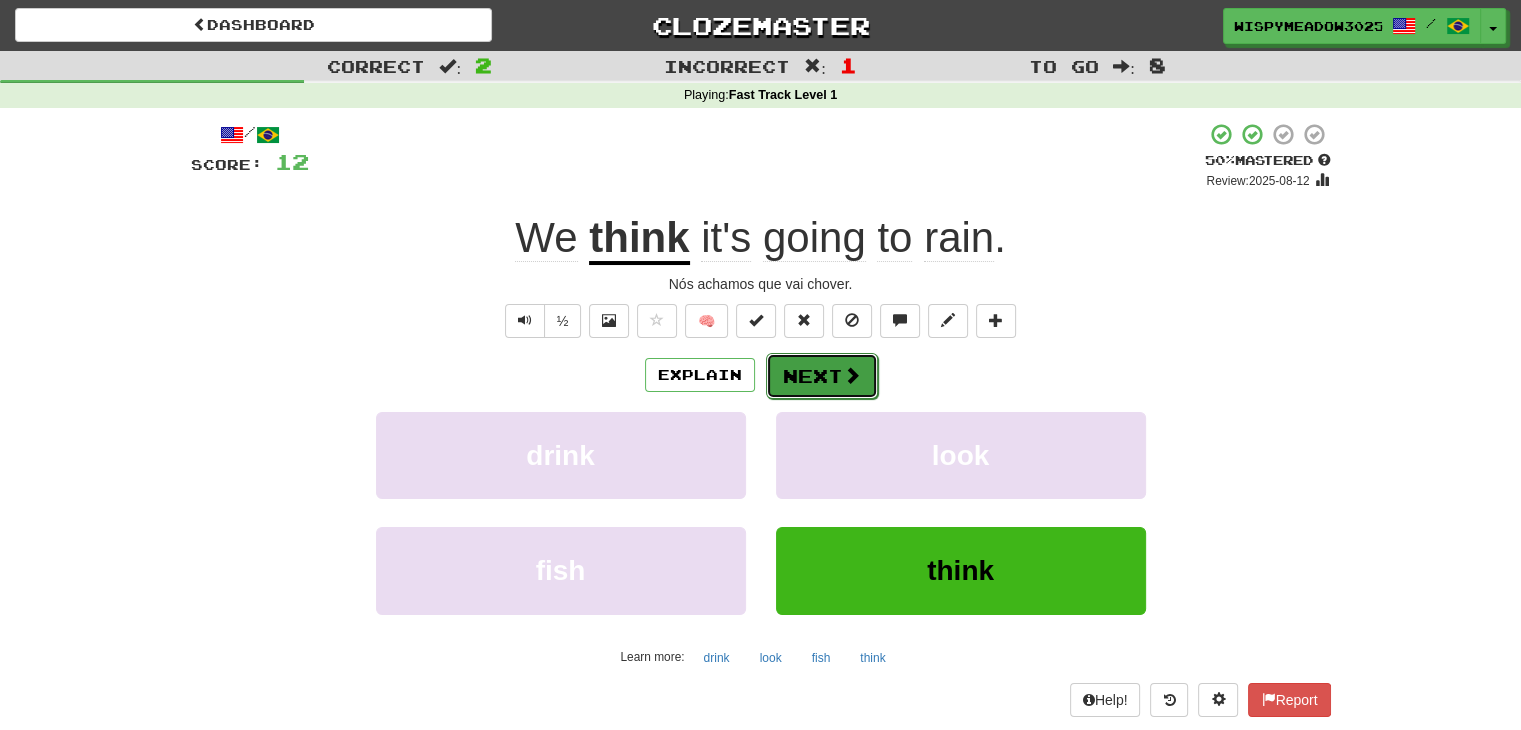 click on "Next" at bounding box center [822, 376] 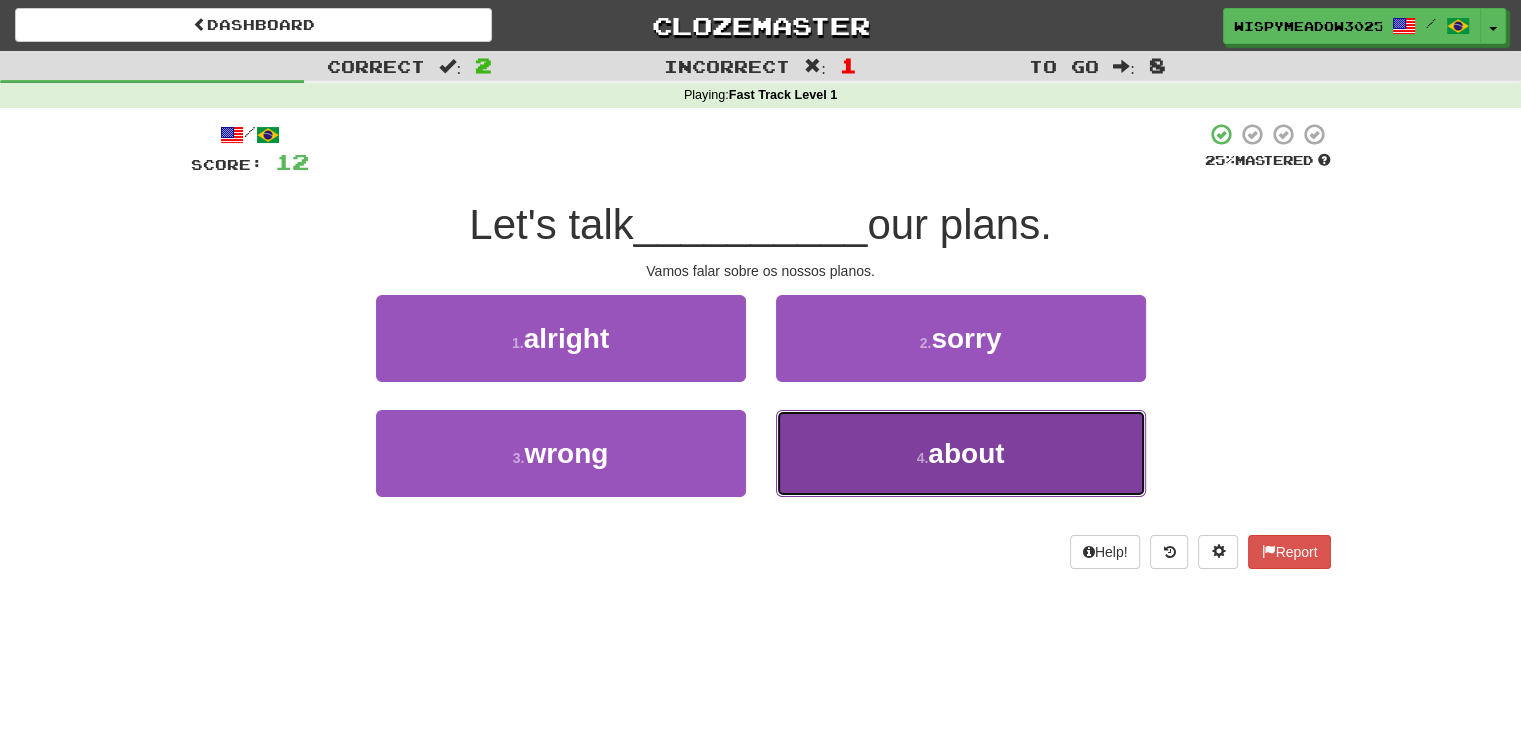 click on "4 .  about" at bounding box center (961, 453) 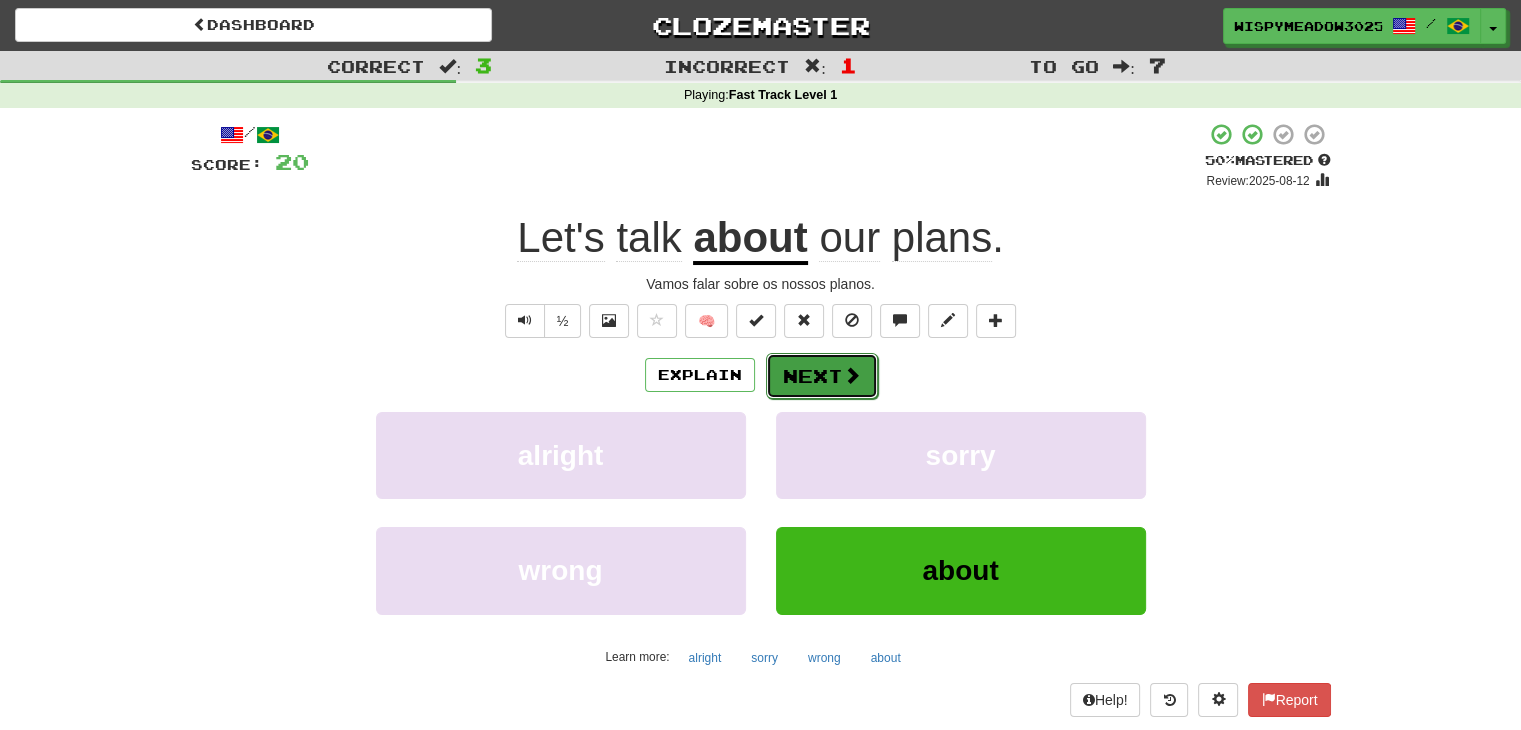 click on "Next" at bounding box center [822, 376] 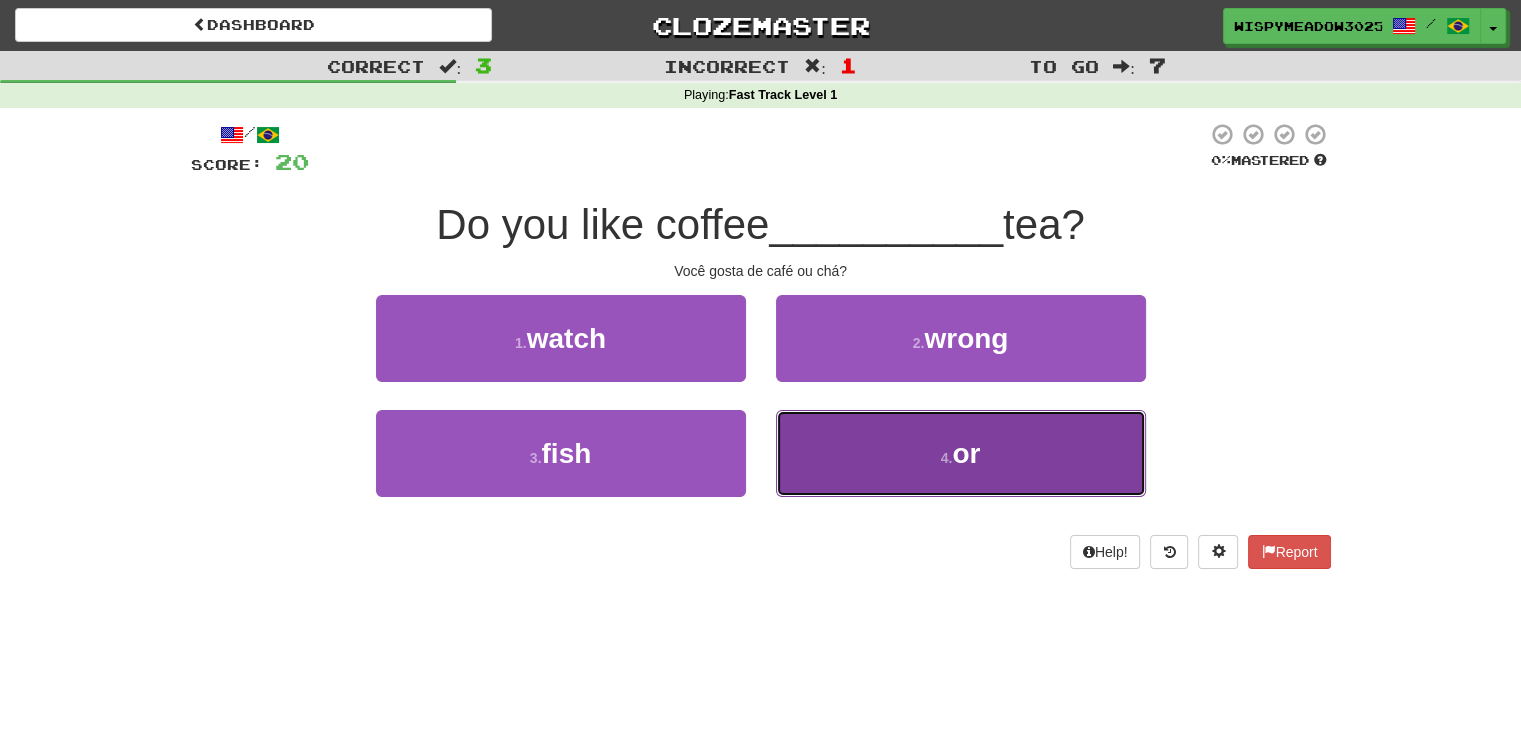 click on "4 .  or" at bounding box center [961, 453] 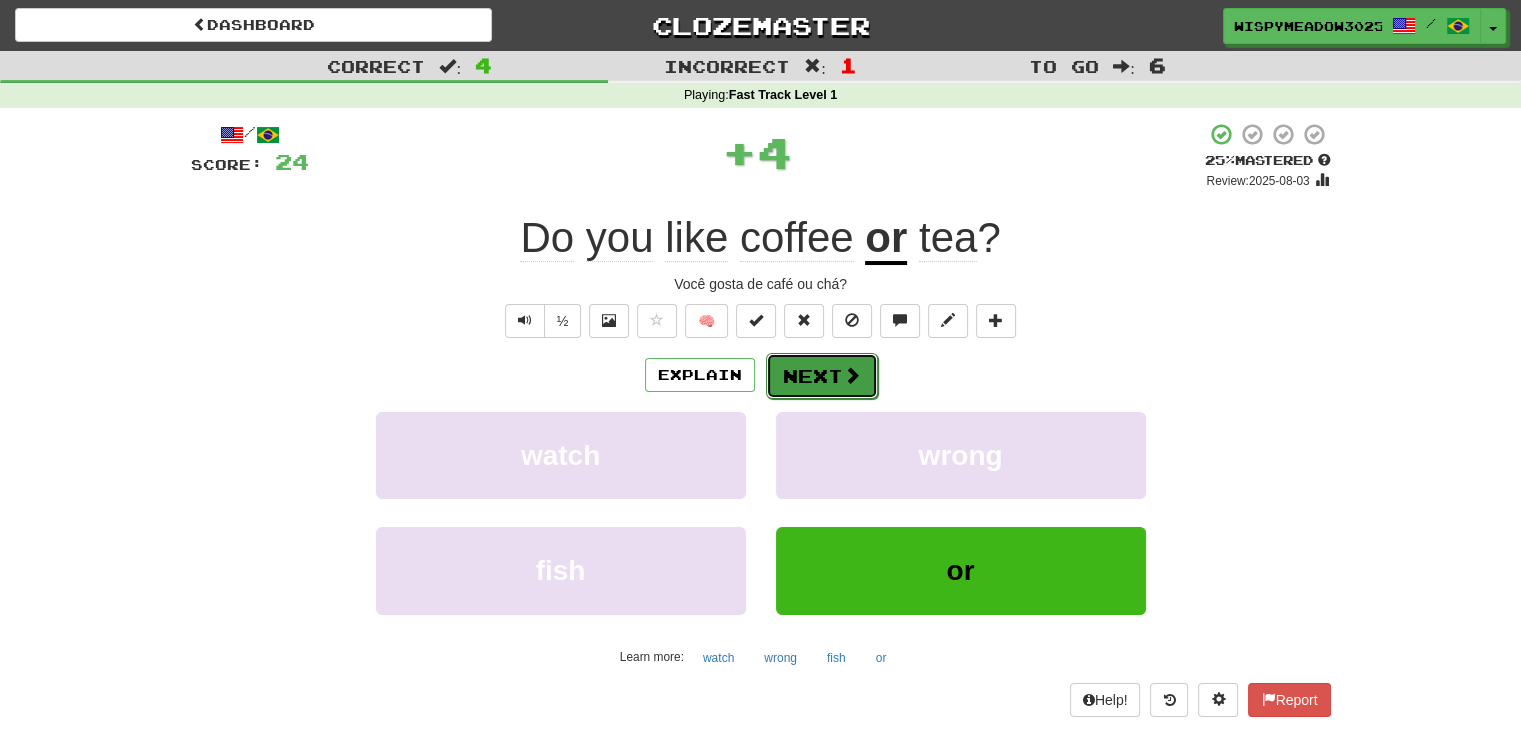 click on "Next" at bounding box center [822, 376] 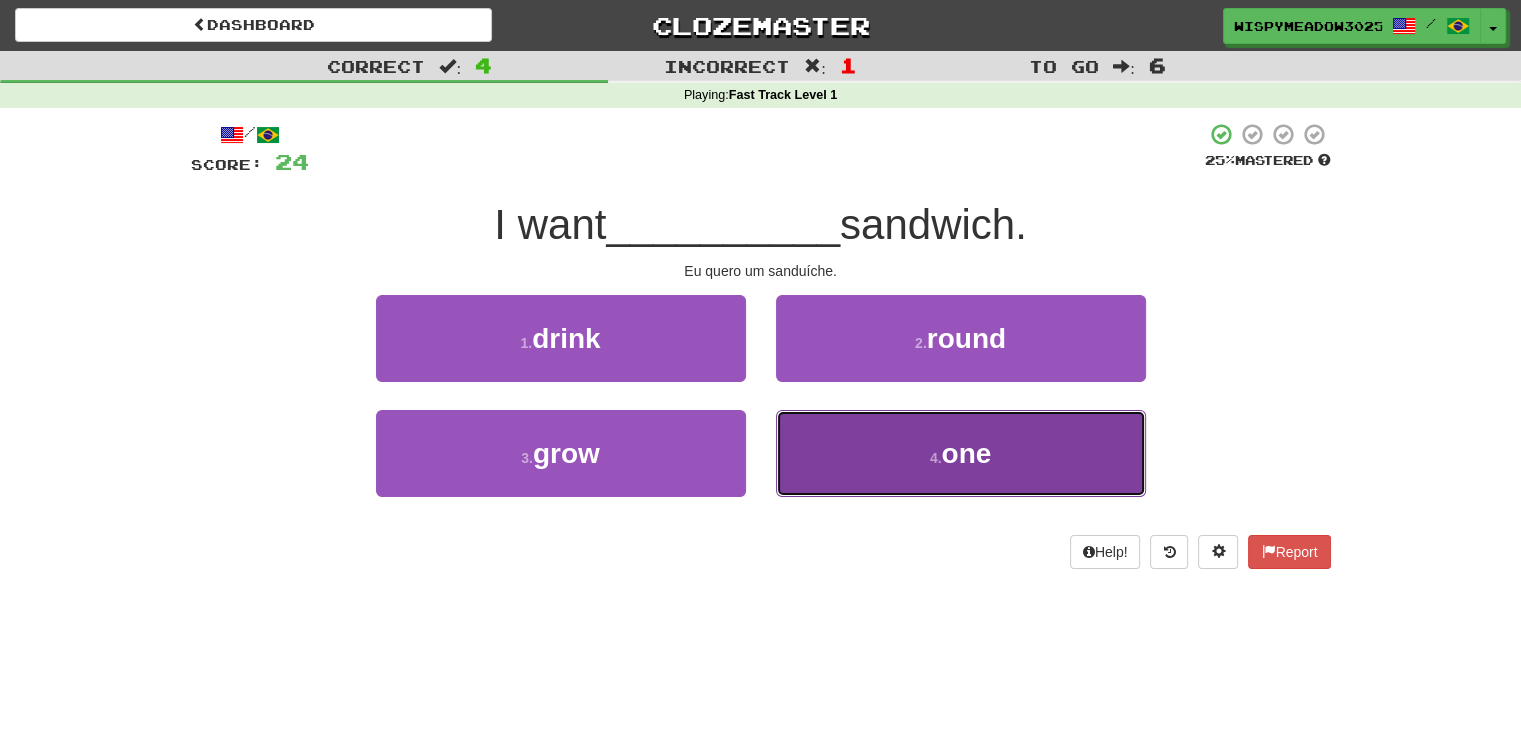 click on "4 .  one" at bounding box center (961, 453) 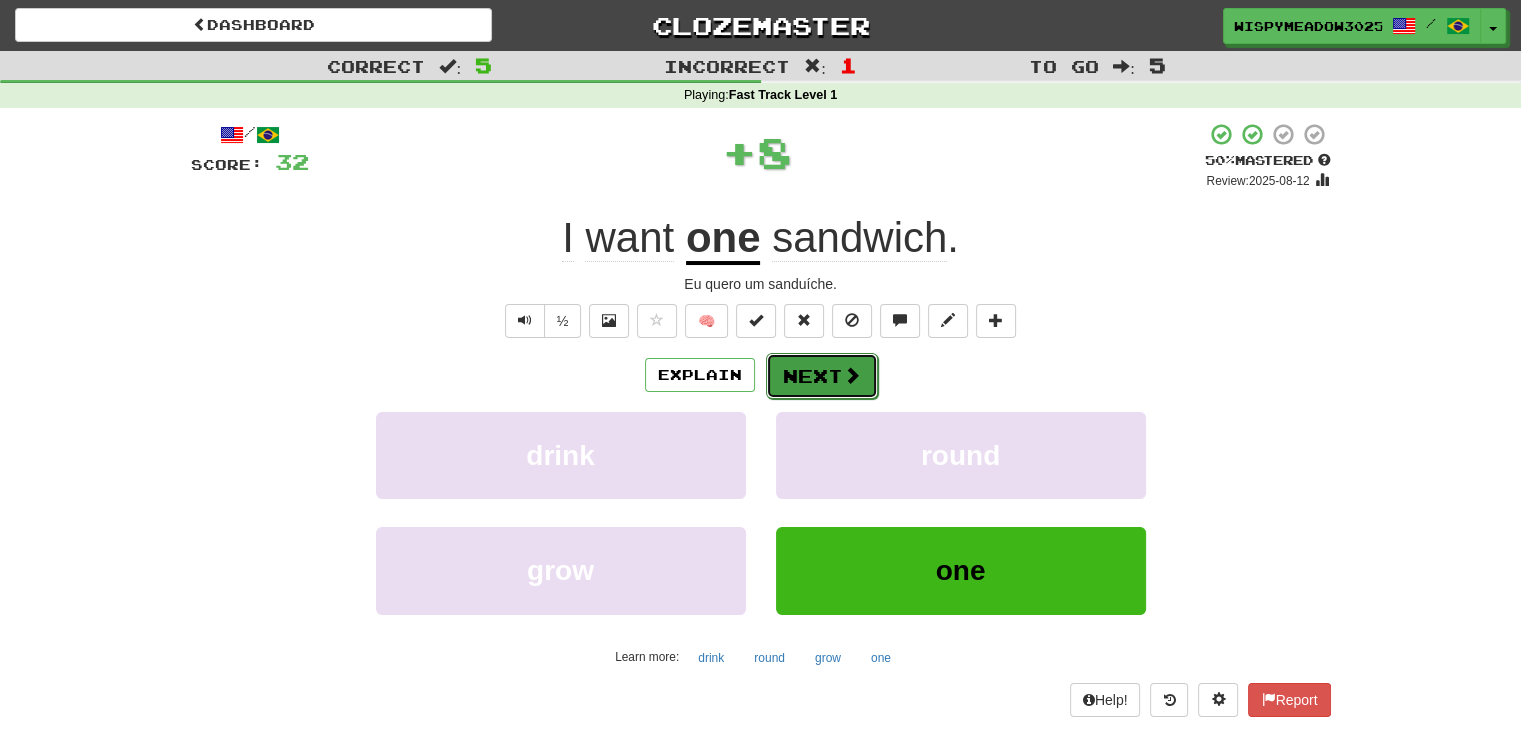click on "Next" at bounding box center (822, 376) 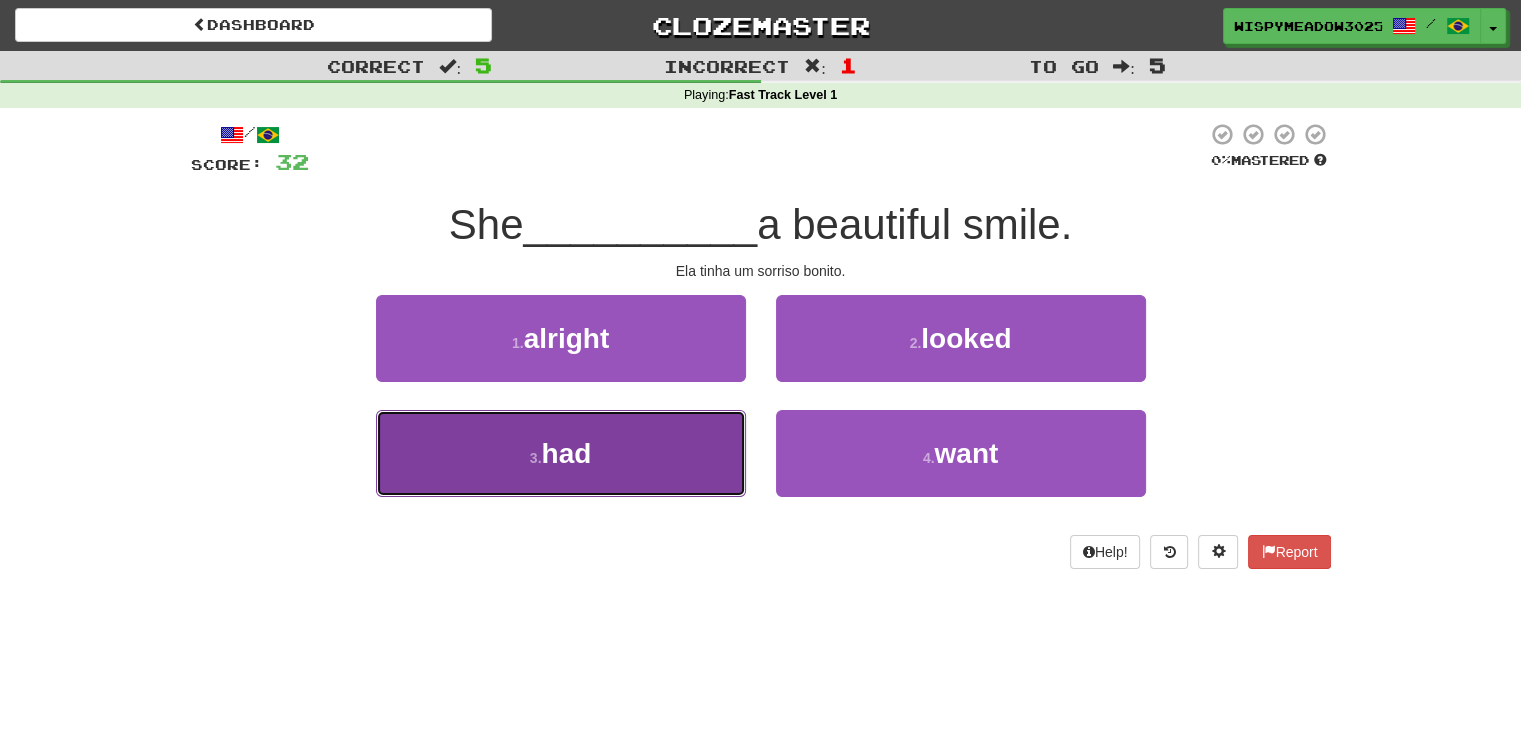 click on "3 .  had" at bounding box center [561, 453] 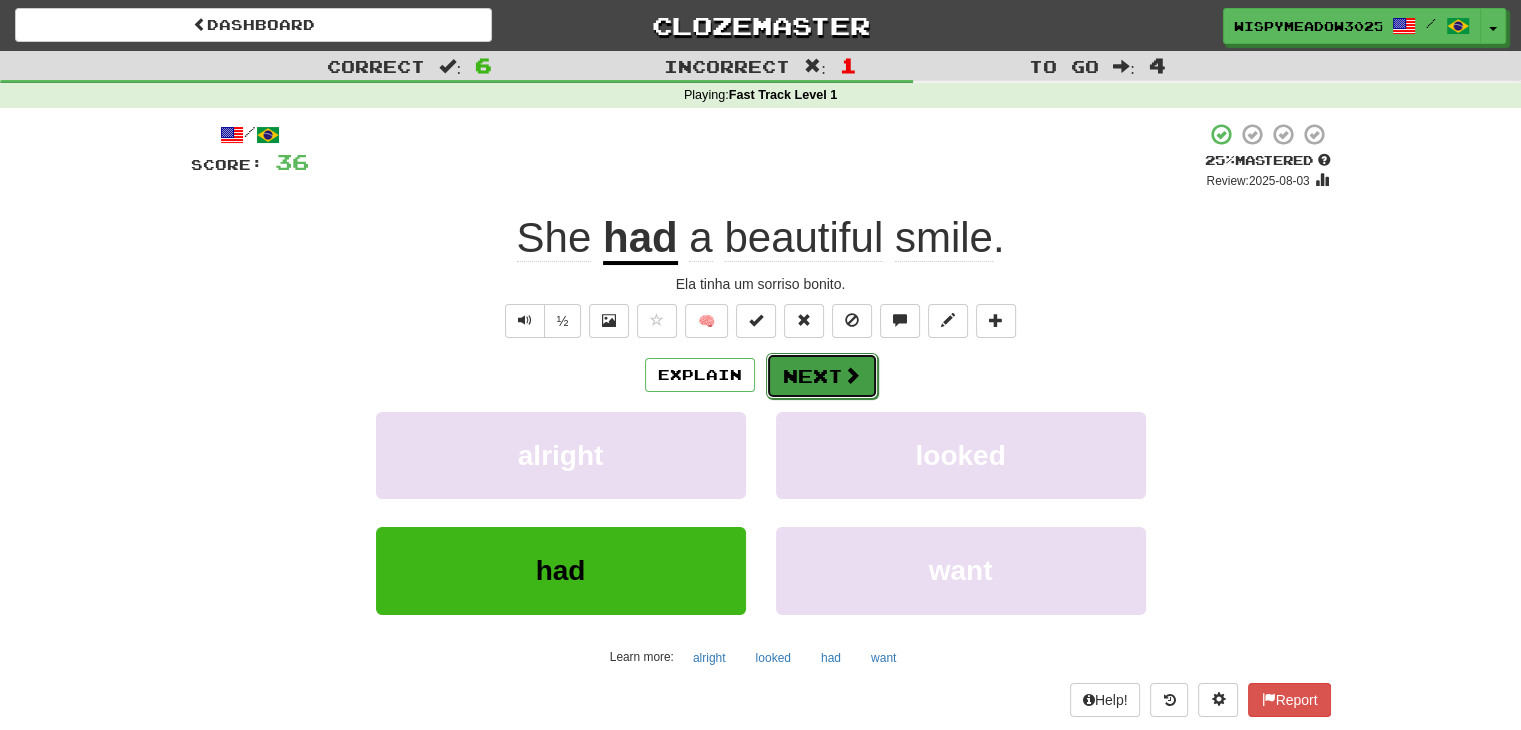 click on "Next" at bounding box center (822, 376) 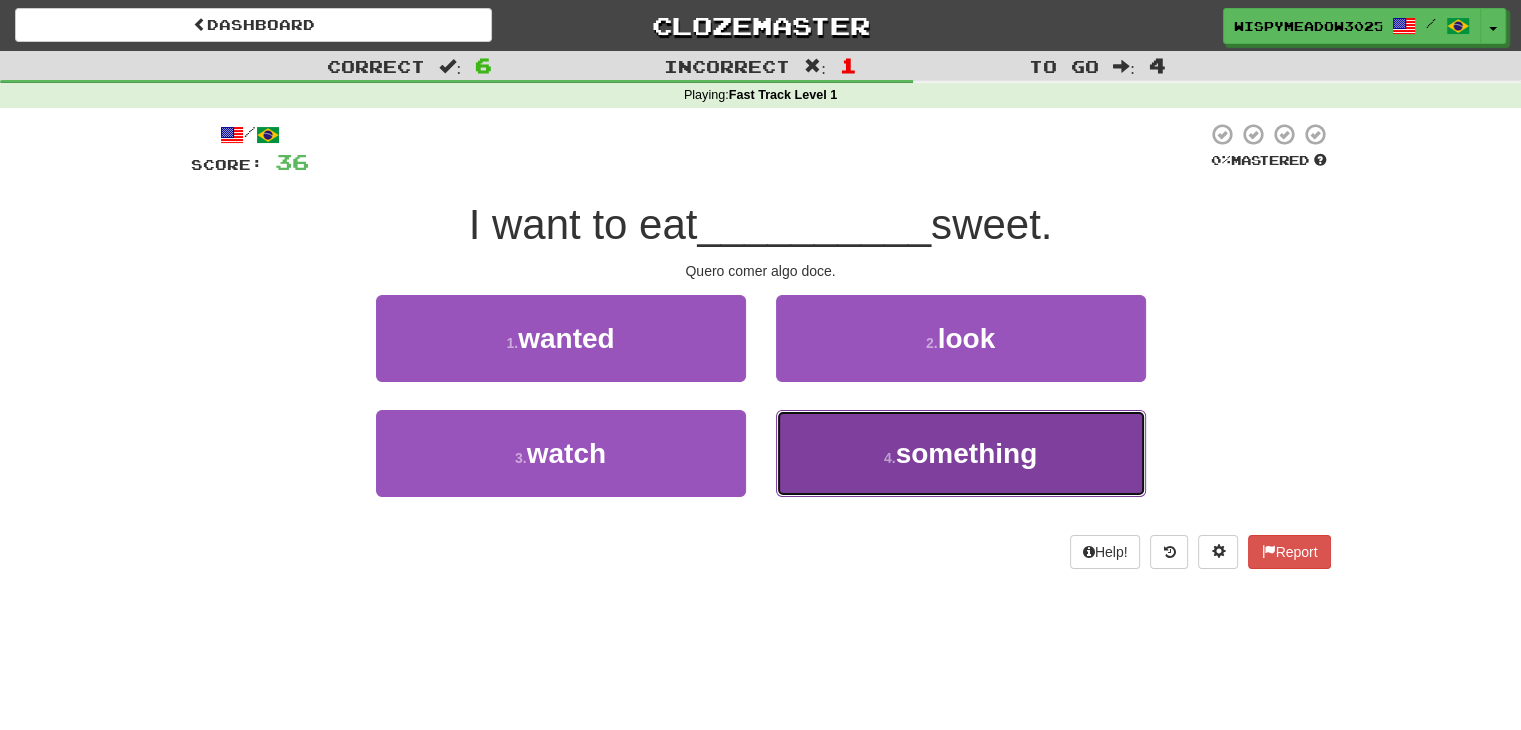 click on "4 .  something" at bounding box center (961, 453) 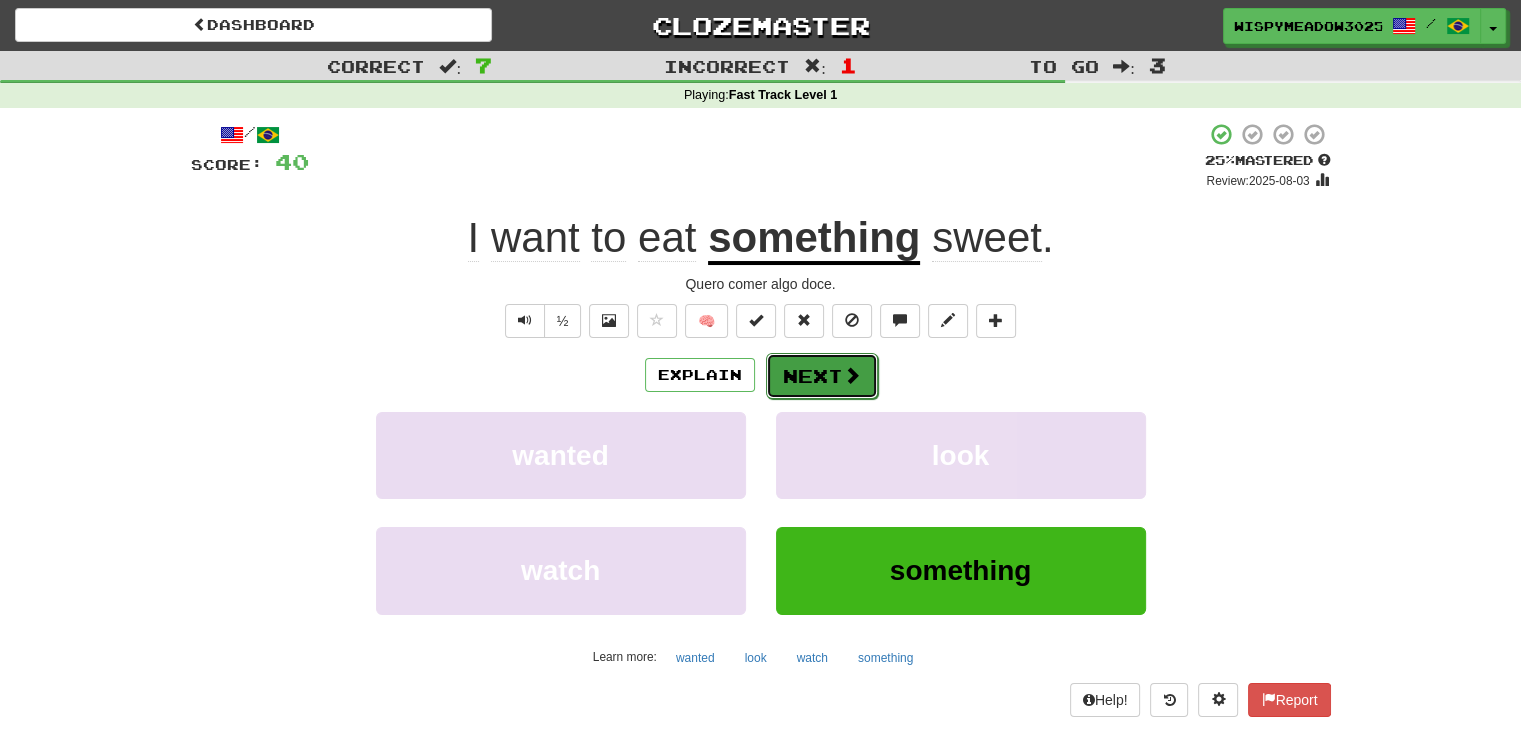 click at bounding box center [852, 375] 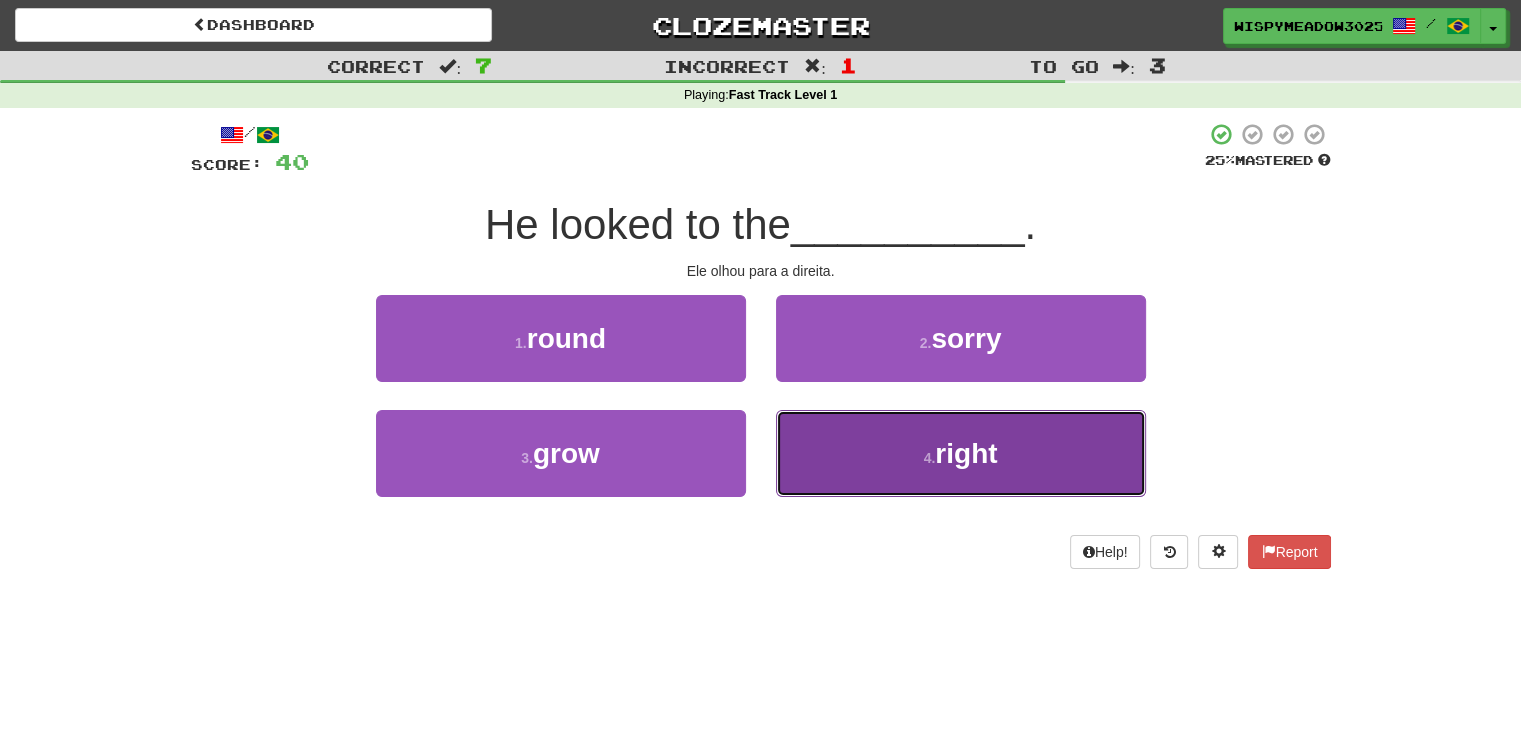 click on "4 .  right" at bounding box center [961, 453] 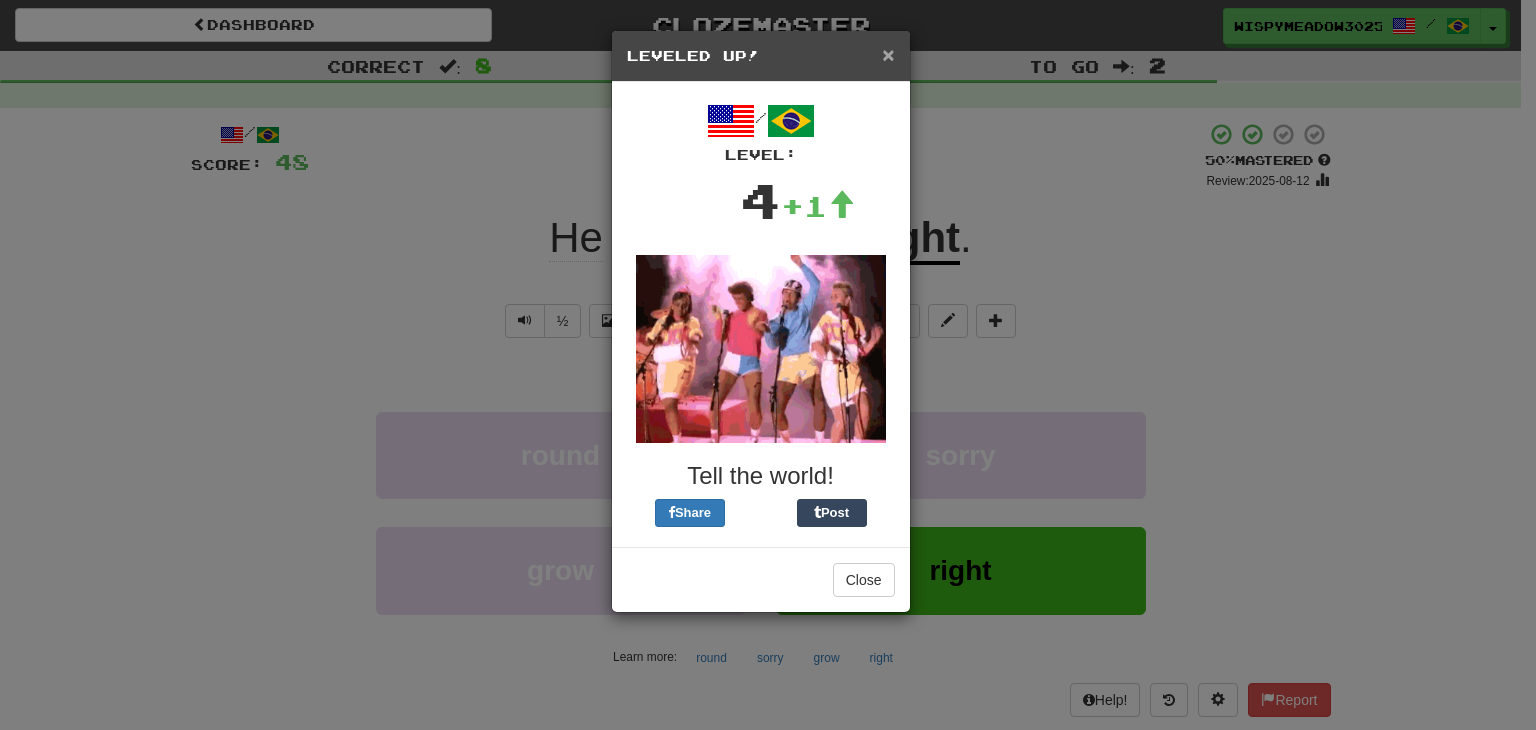 click on "×" at bounding box center [888, 54] 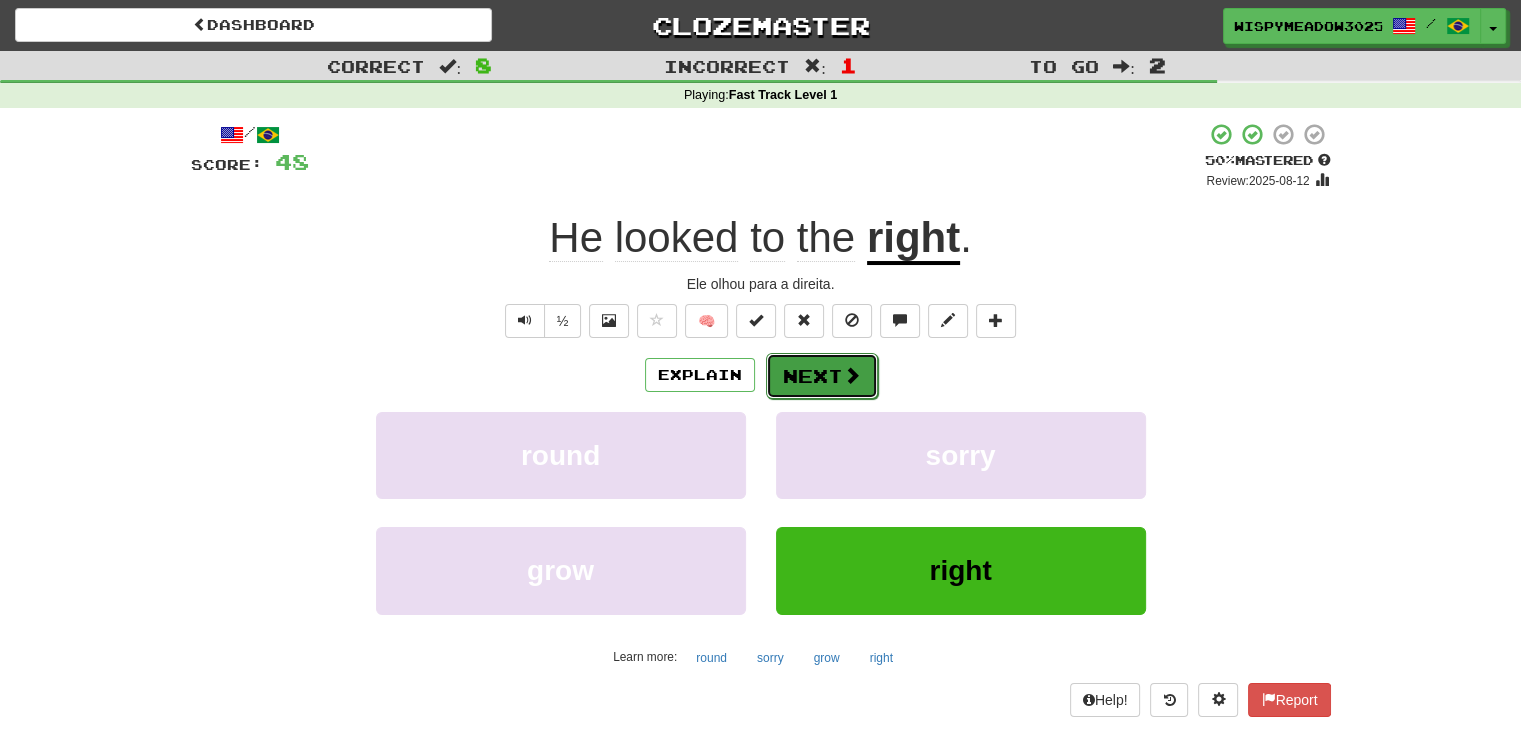 click at bounding box center [852, 375] 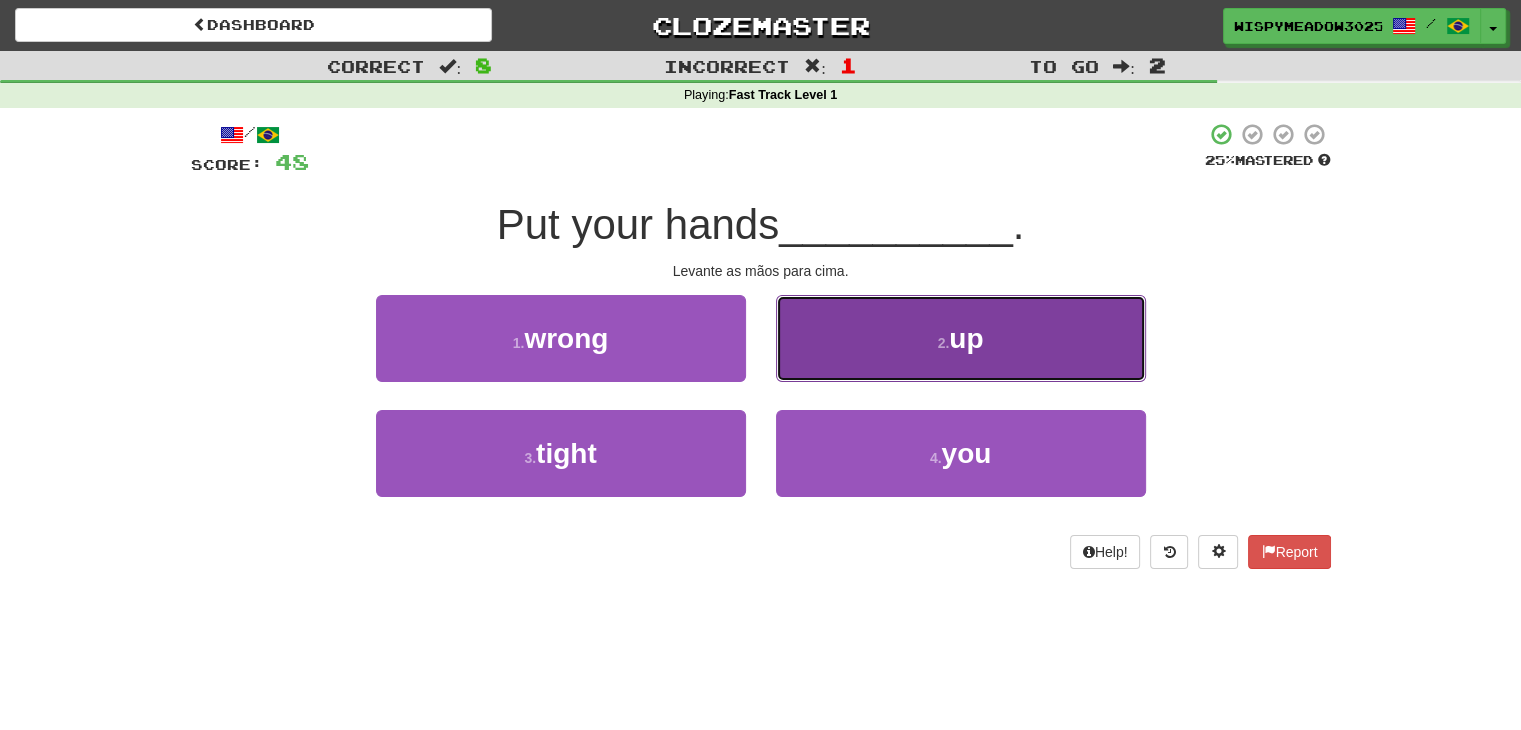 click on "2 .  up" at bounding box center [961, 338] 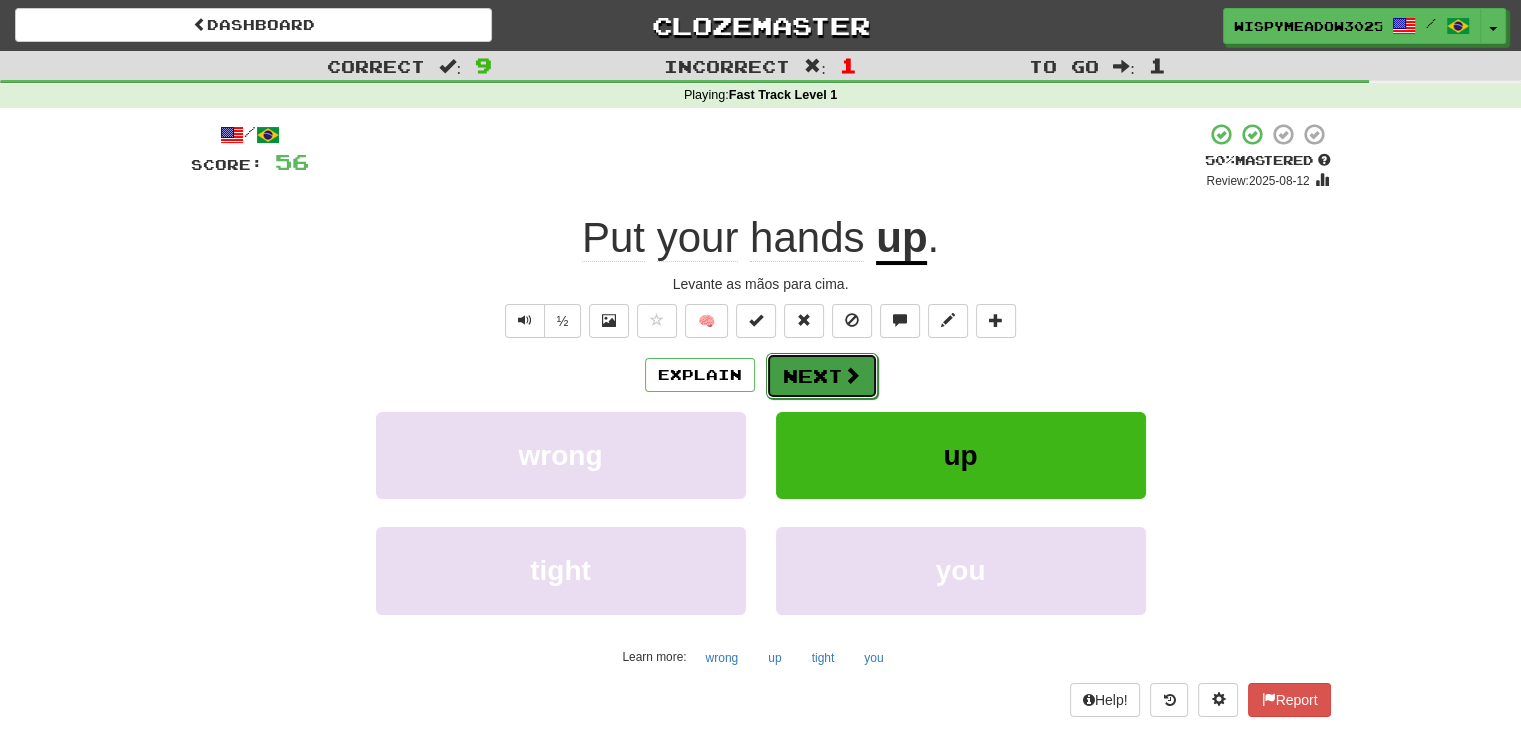 click on "Next" at bounding box center [822, 376] 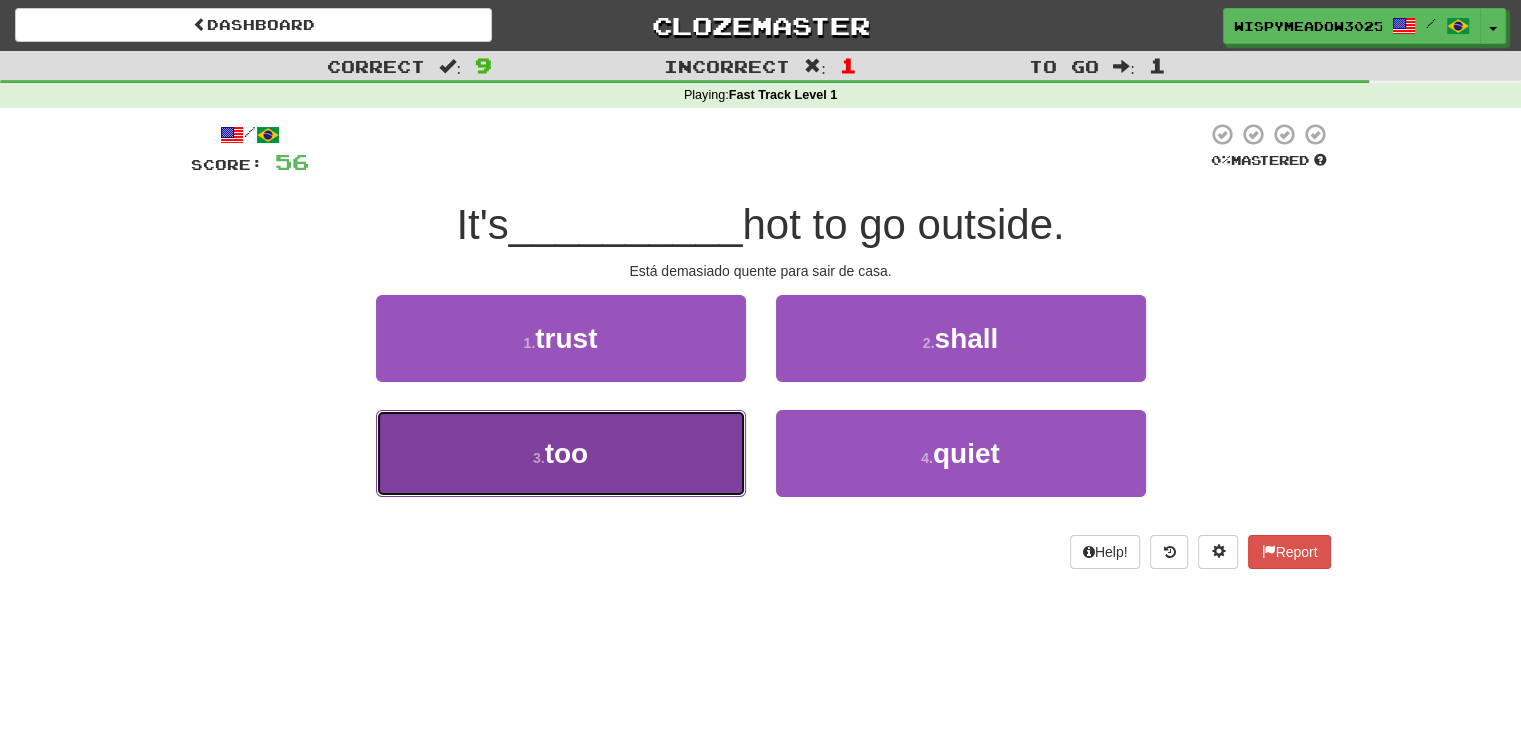 click on "3 .  too" at bounding box center [561, 453] 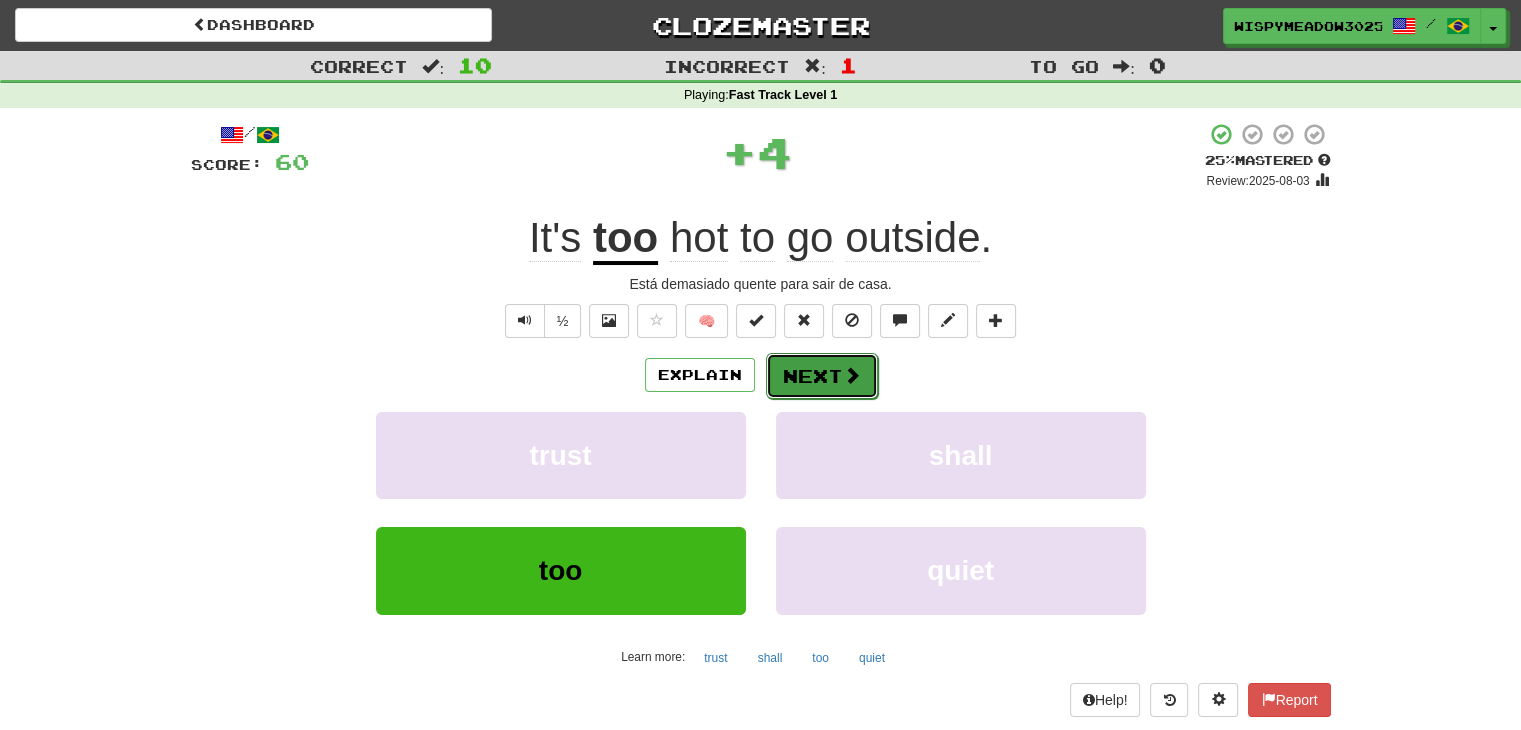 click at bounding box center (852, 375) 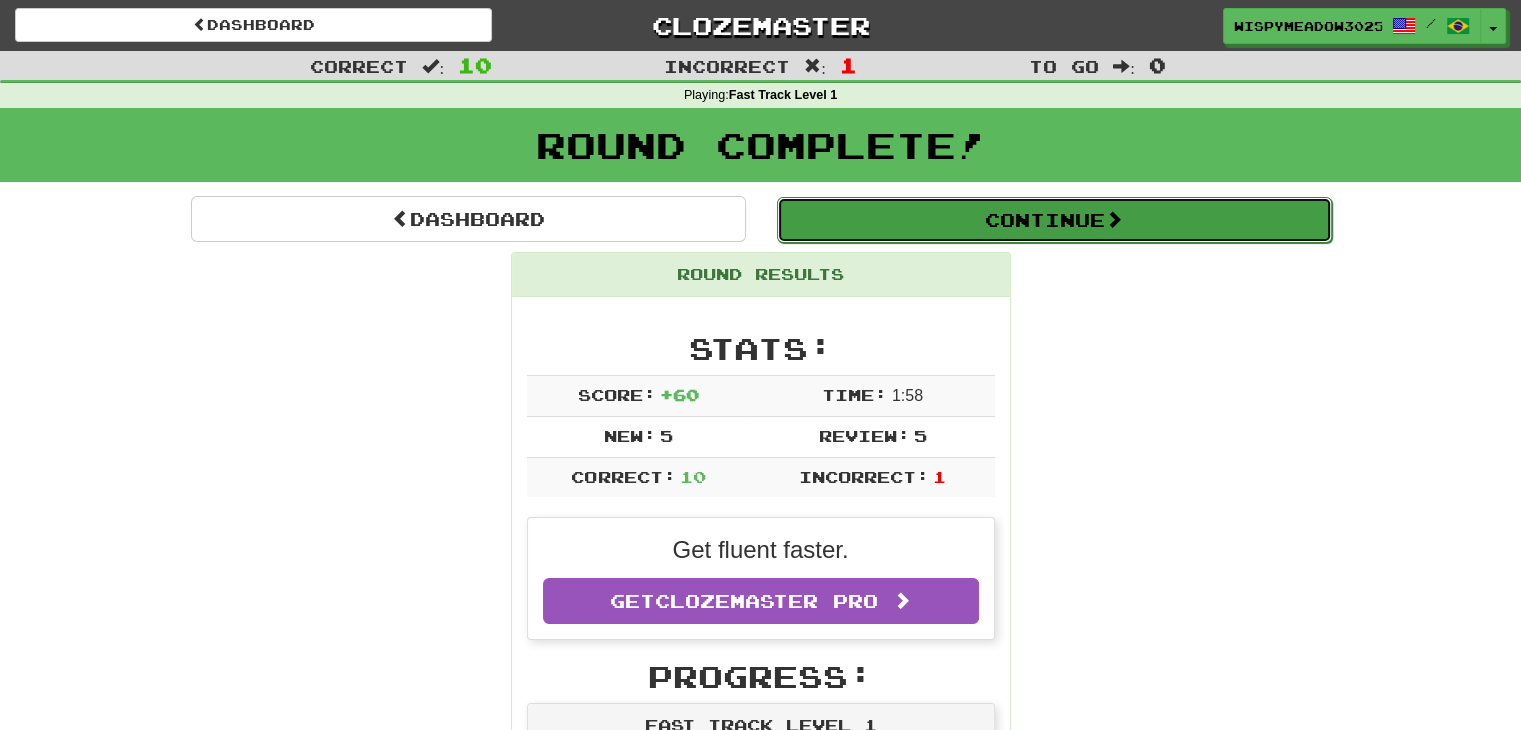 click on "Continue" at bounding box center (1054, 220) 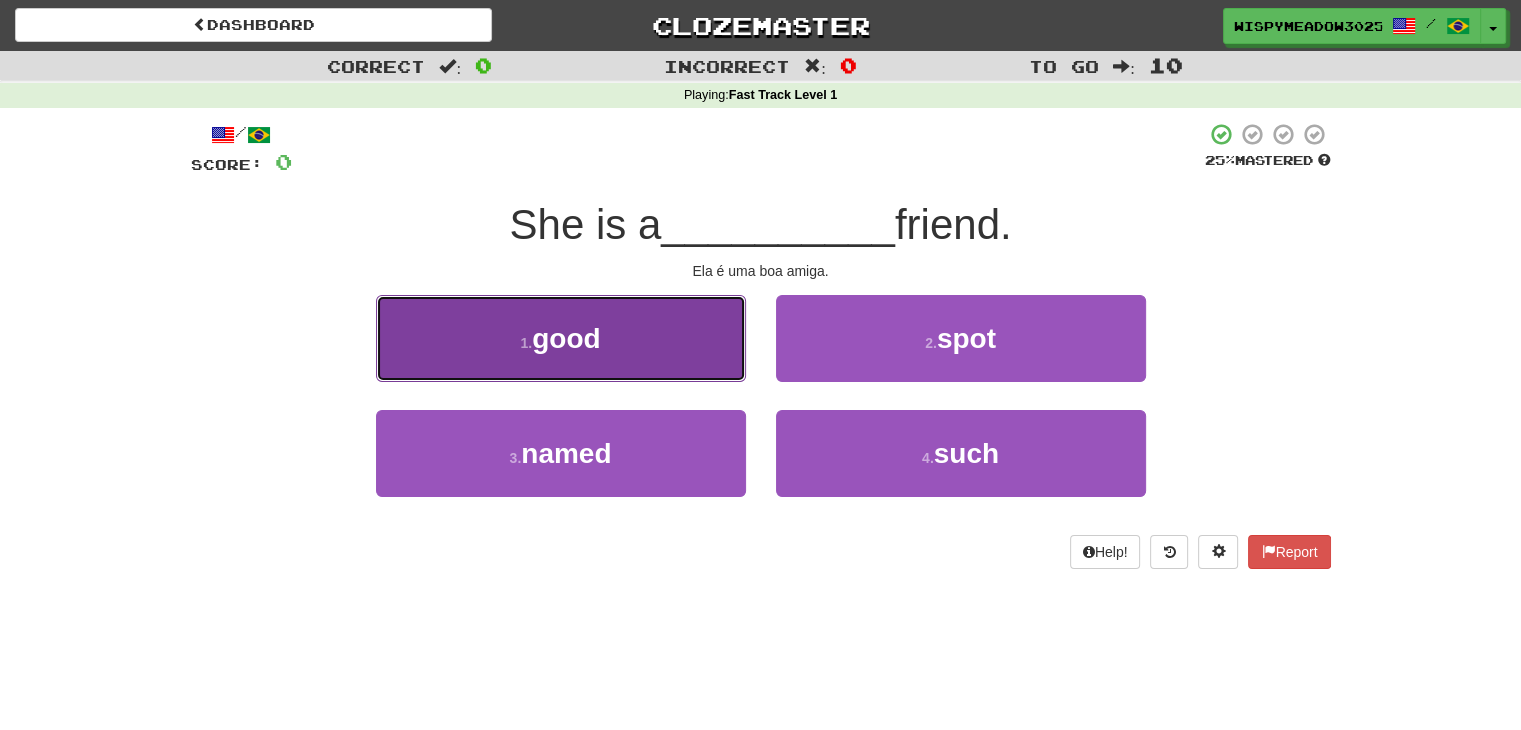 click on "1 .  good" at bounding box center [561, 338] 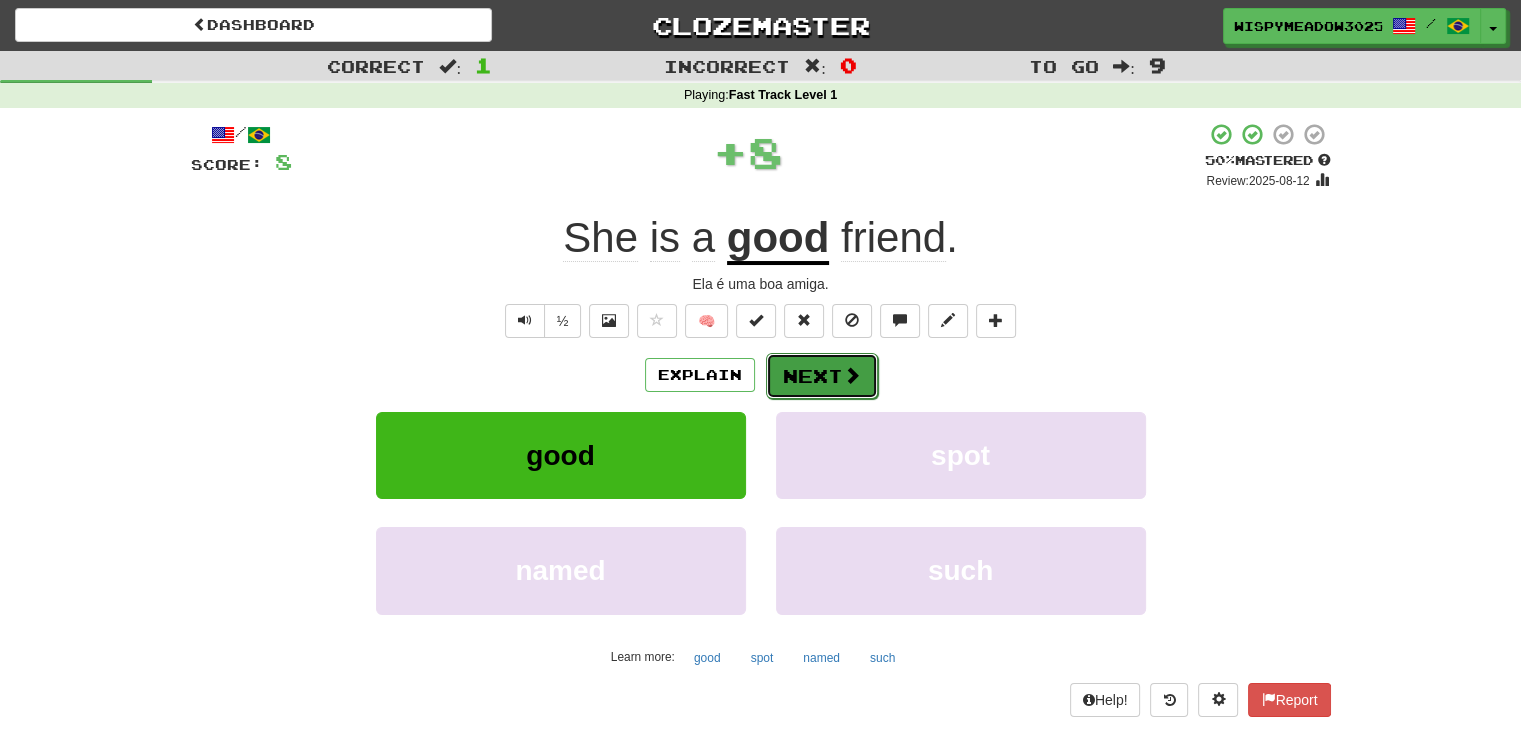 click on "Next" at bounding box center (822, 376) 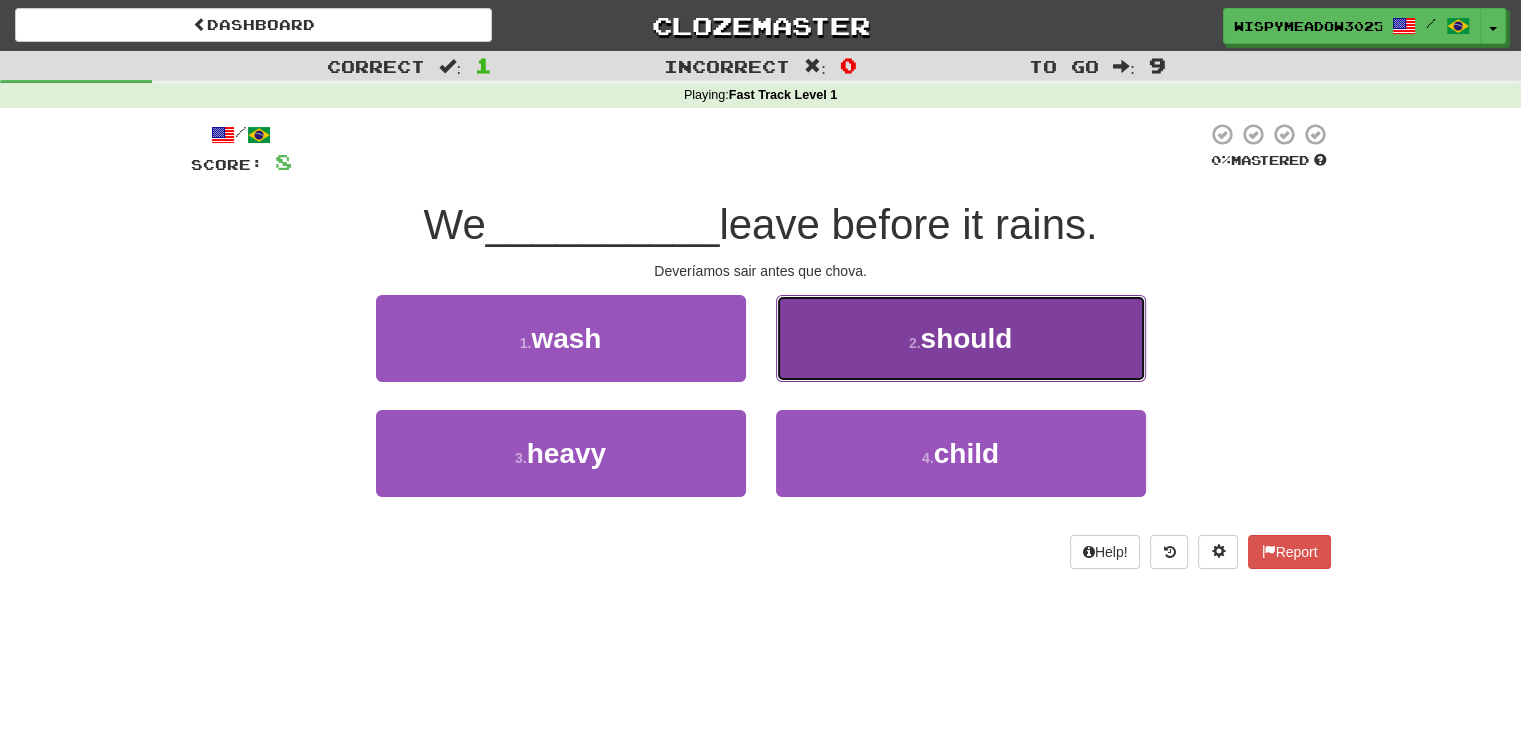 click on "2 .  should" at bounding box center (961, 338) 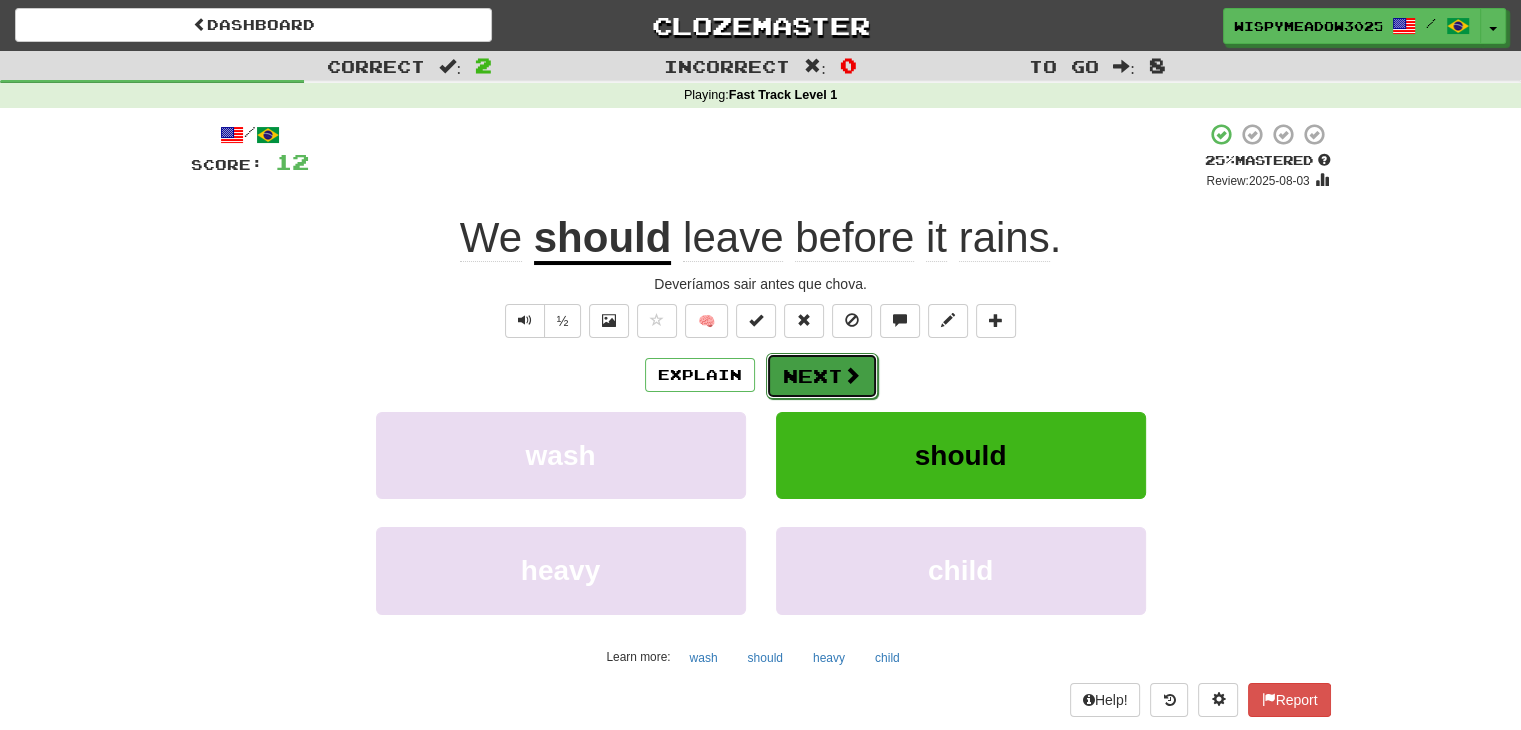 click on "Next" at bounding box center (822, 376) 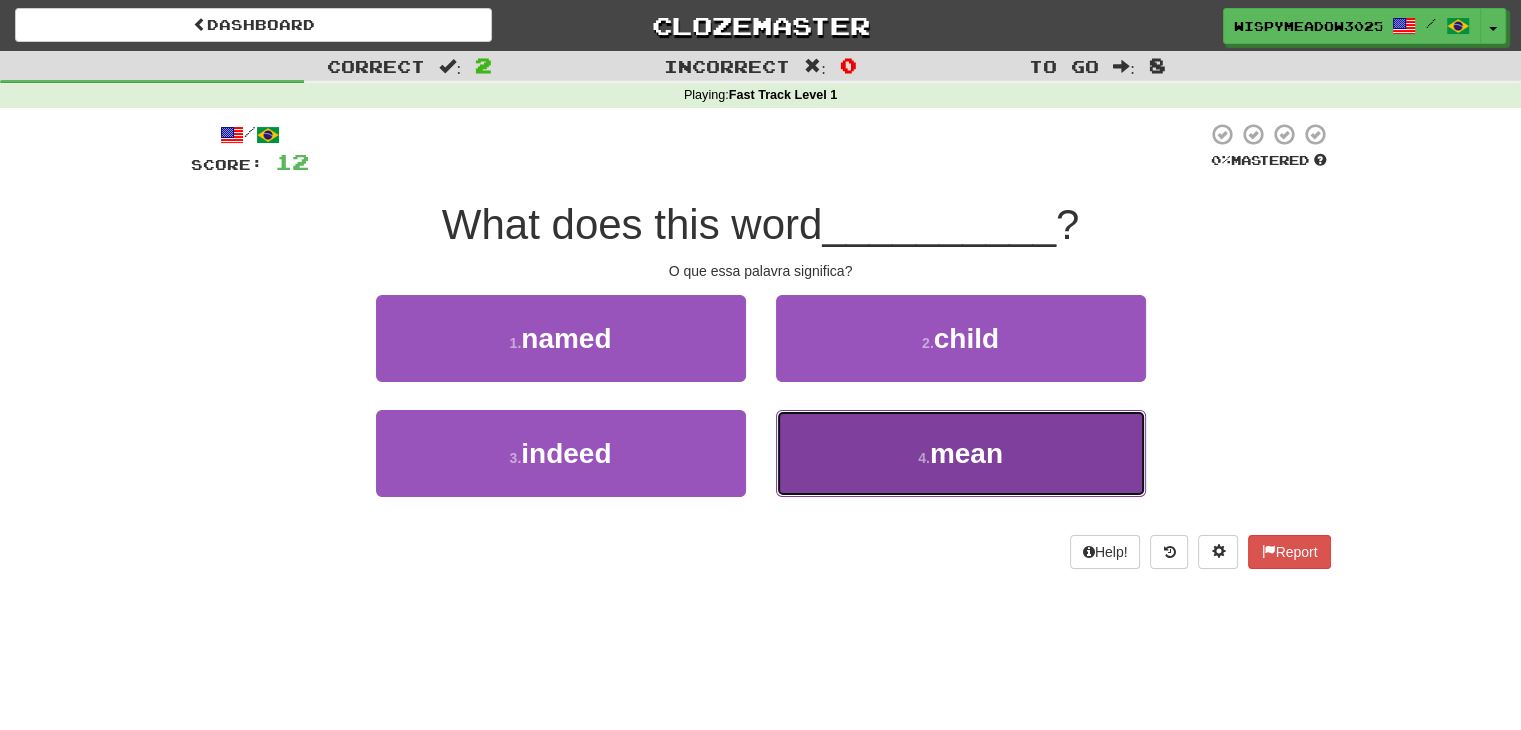 click on "4 .  mean" at bounding box center [961, 453] 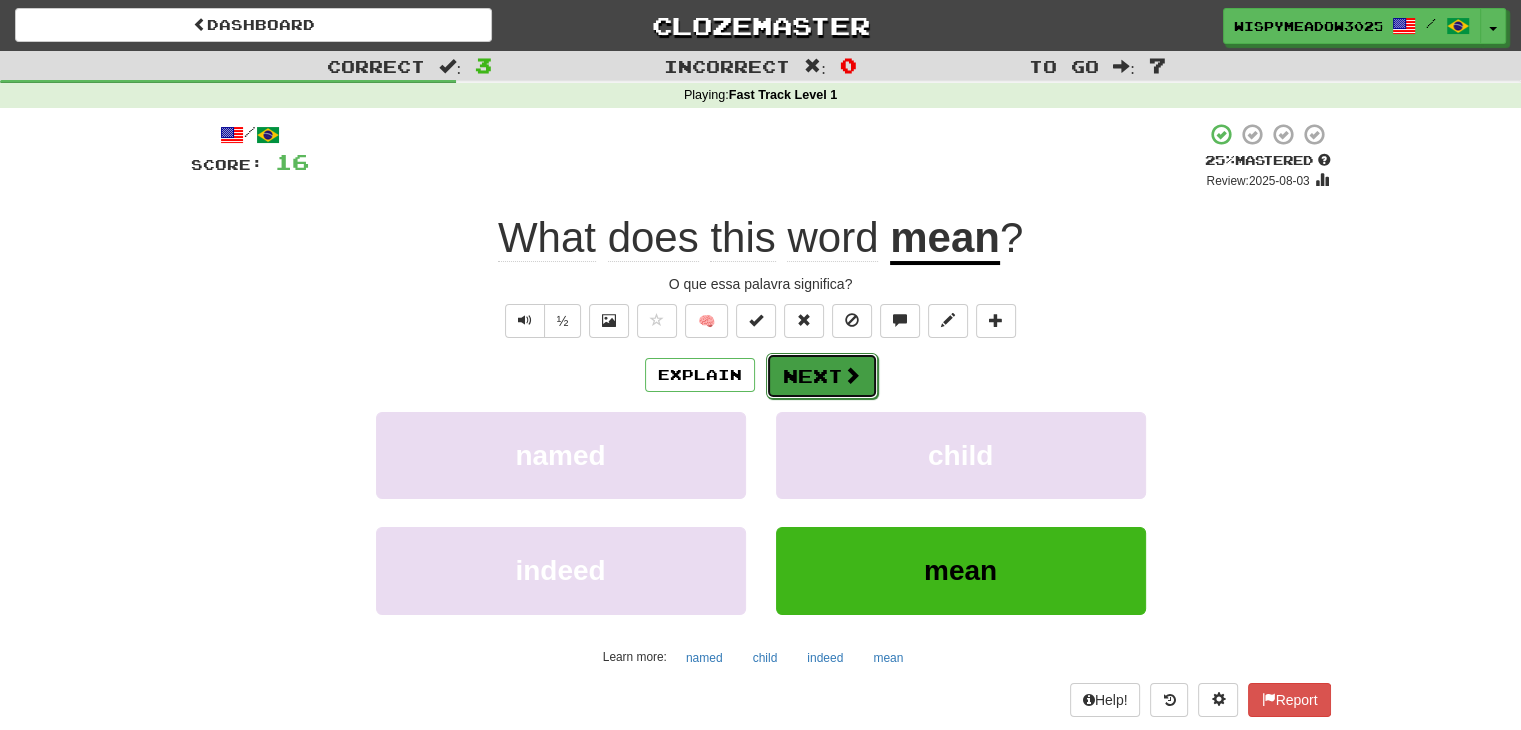 click on "Next" at bounding box center (822, 376) 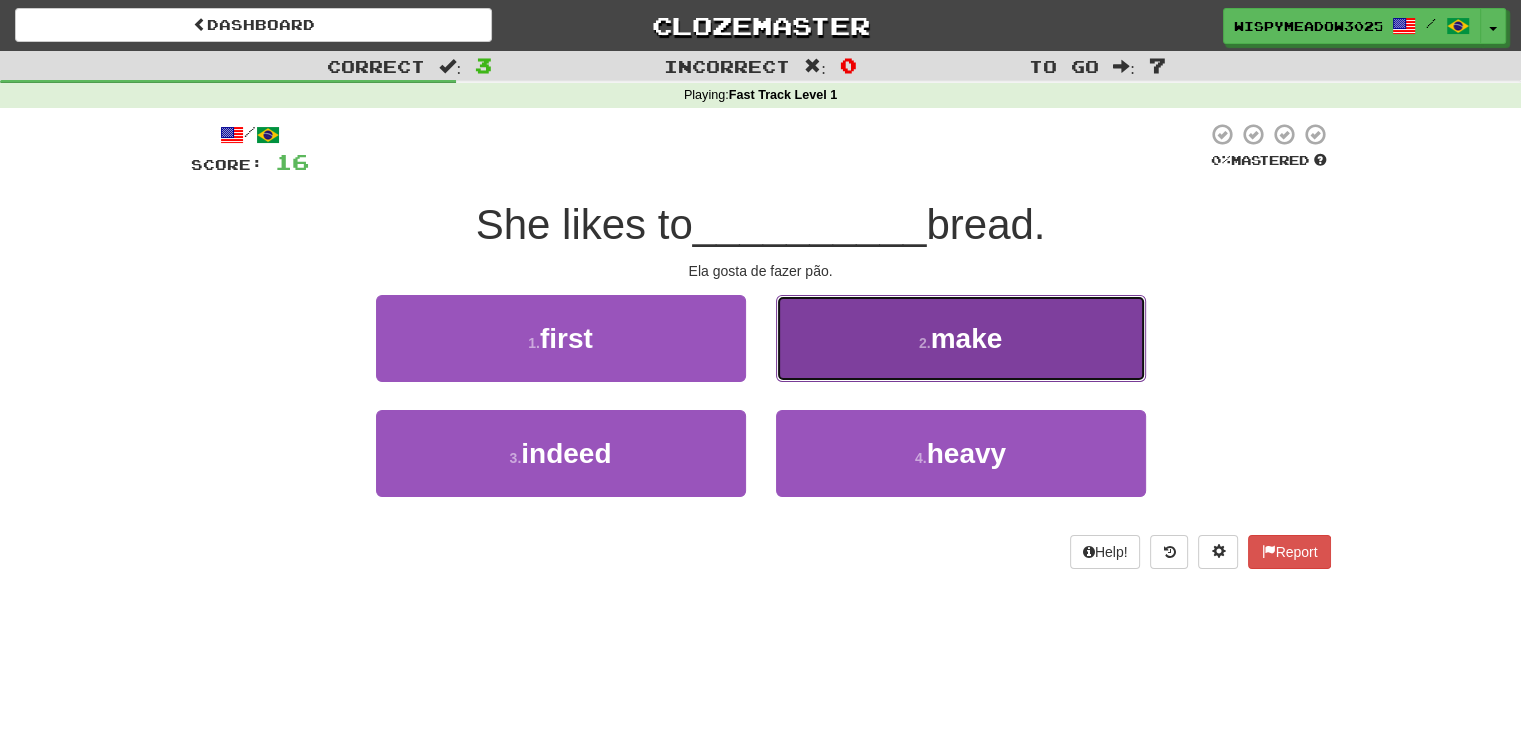 click on "2 .  make" at bounding box center (961, 338) 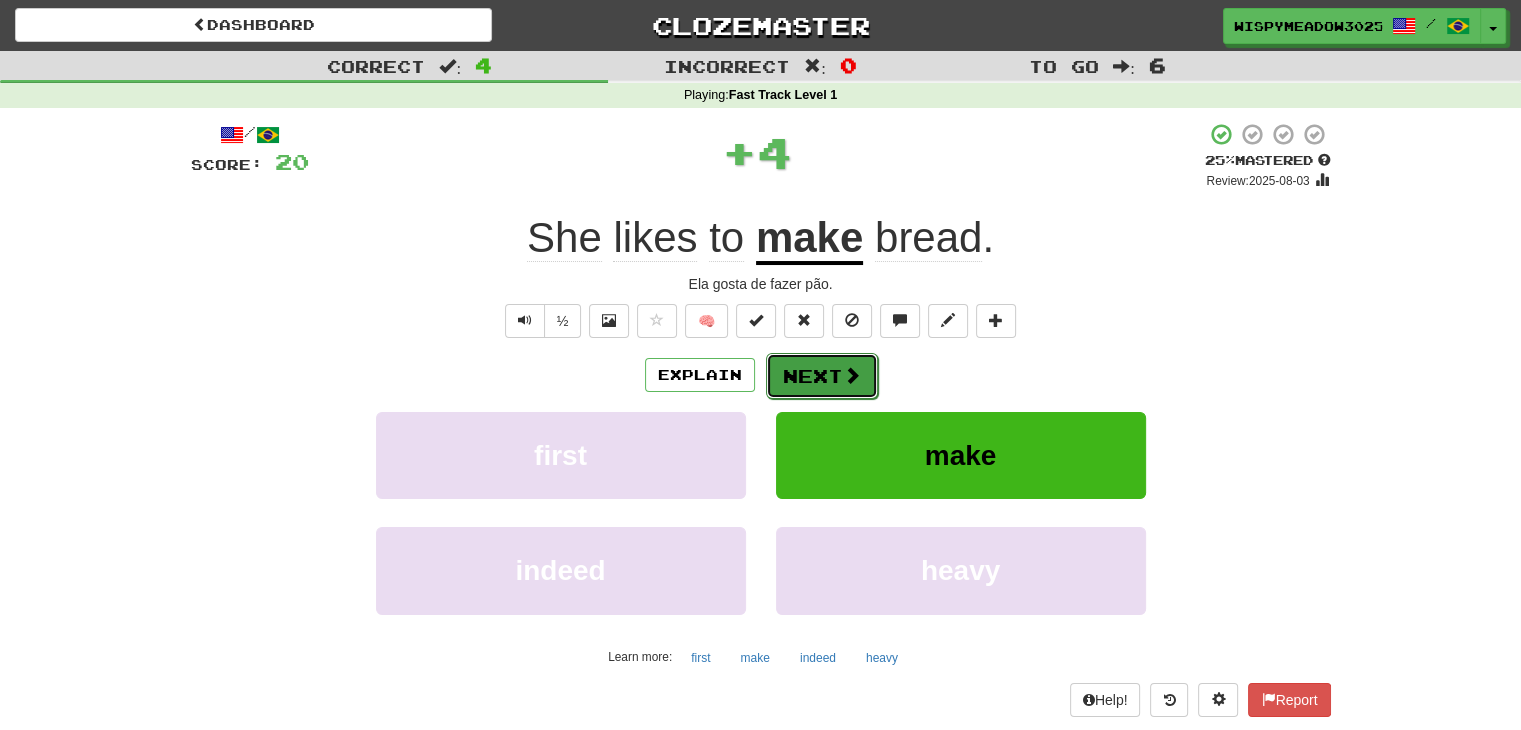 click at bounding box center [852, 375] 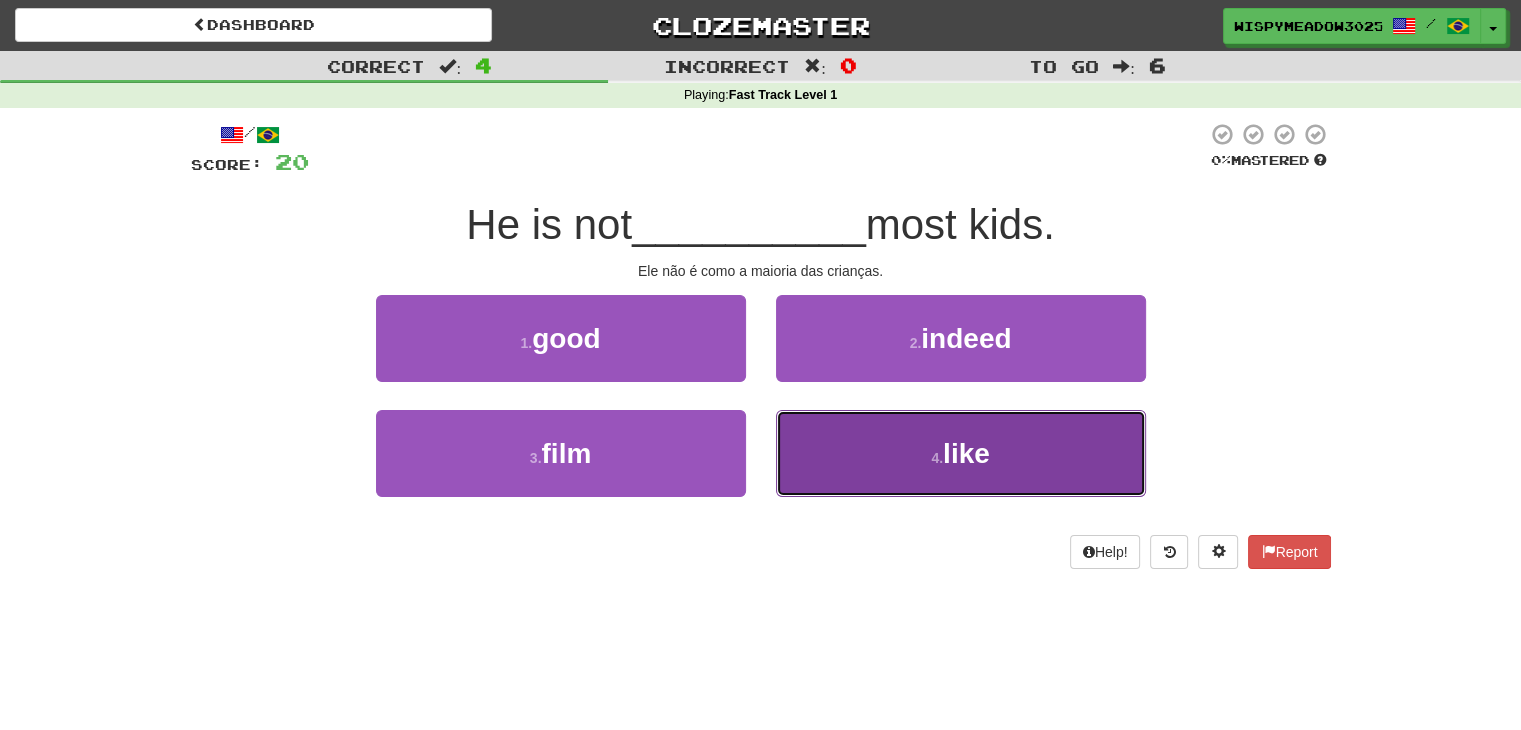 click on "4 .  like" at bounding box center [961, 453] 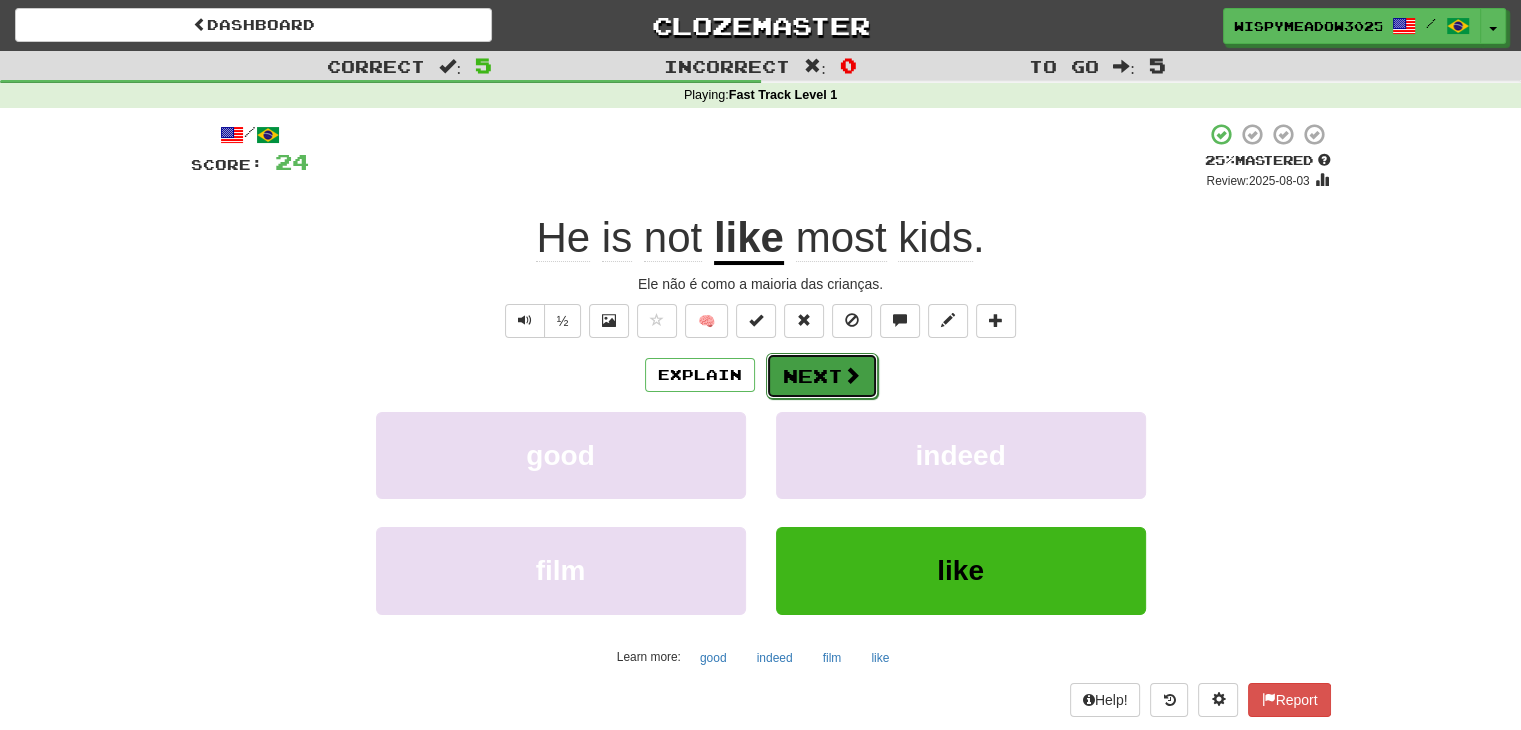 click on "Next" at bounding box center (822, 376) 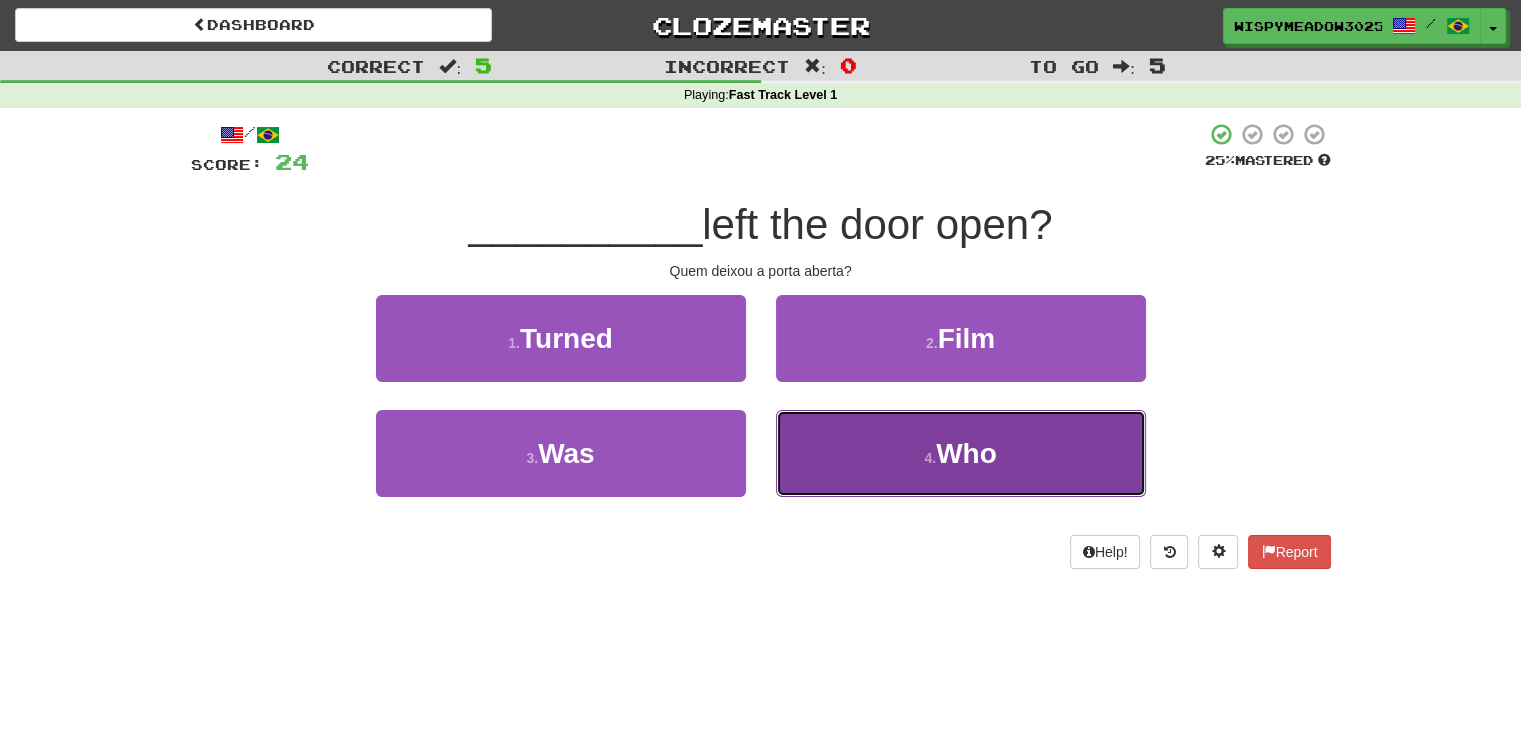 click on "4 .  Who" at bounding box center (961, 453) 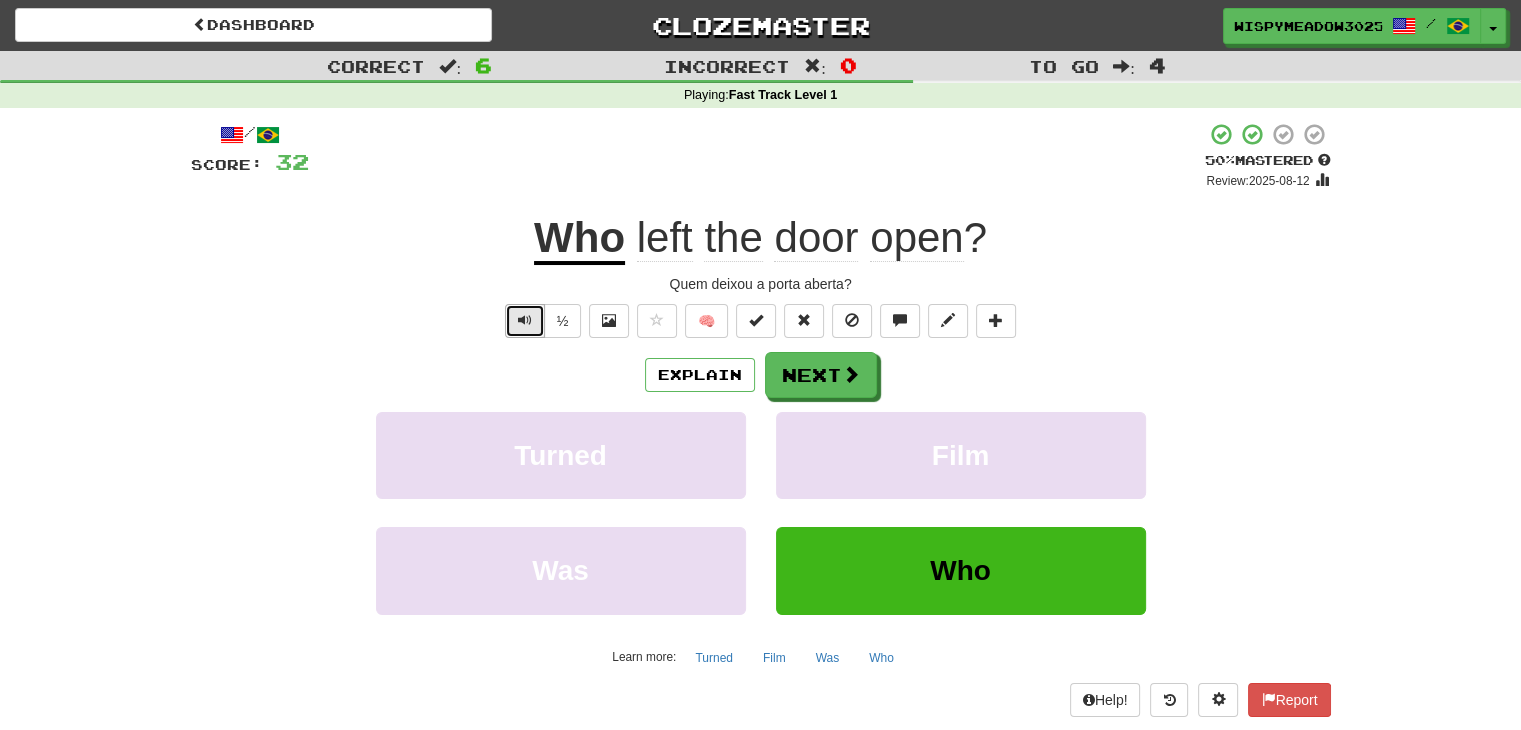 click at bounding box center [525, 320] 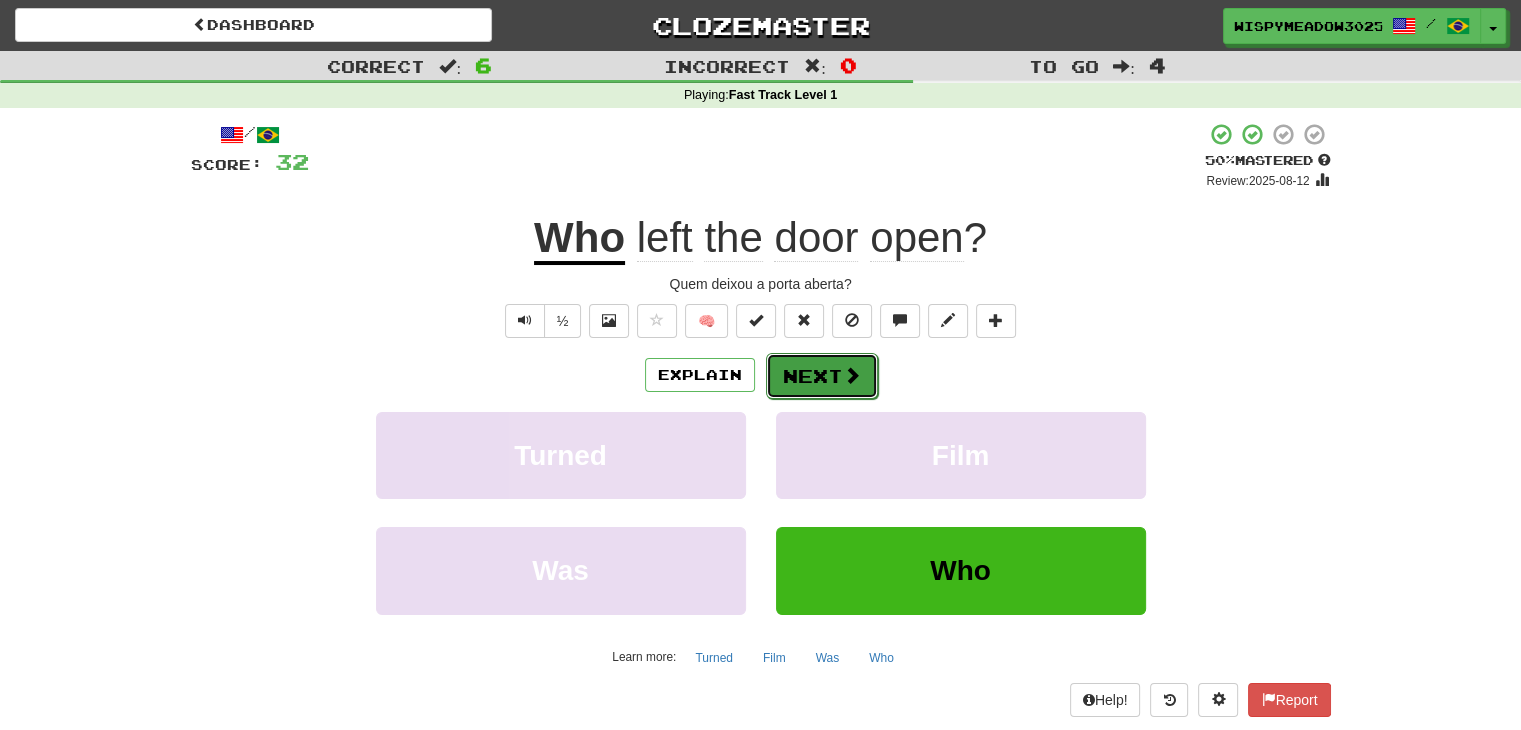 click on "Next" at bounding box center (822, 376) 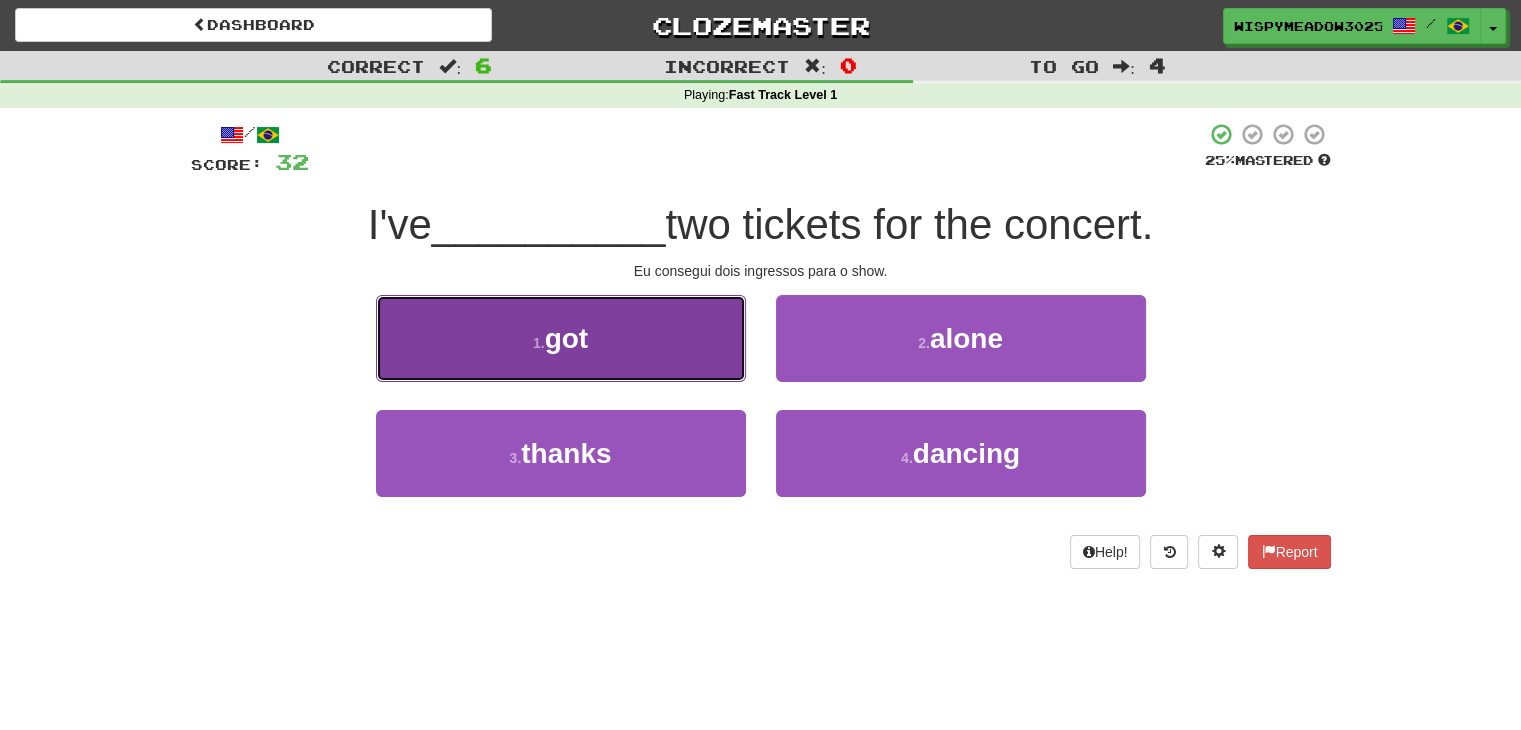 click on "1 .  got" at bounding box center [561, 338] 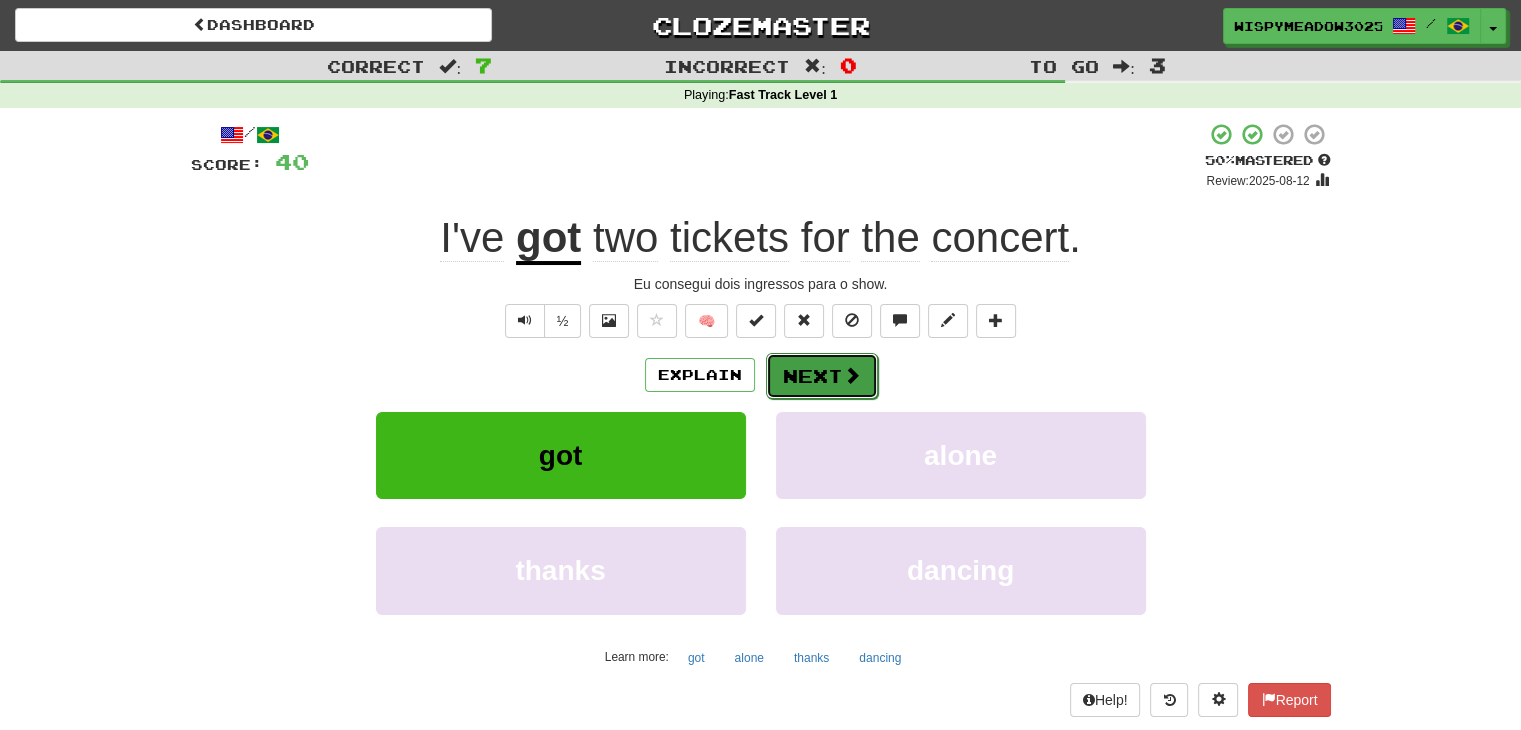 click on "Next" at bounding box center (822, 376) 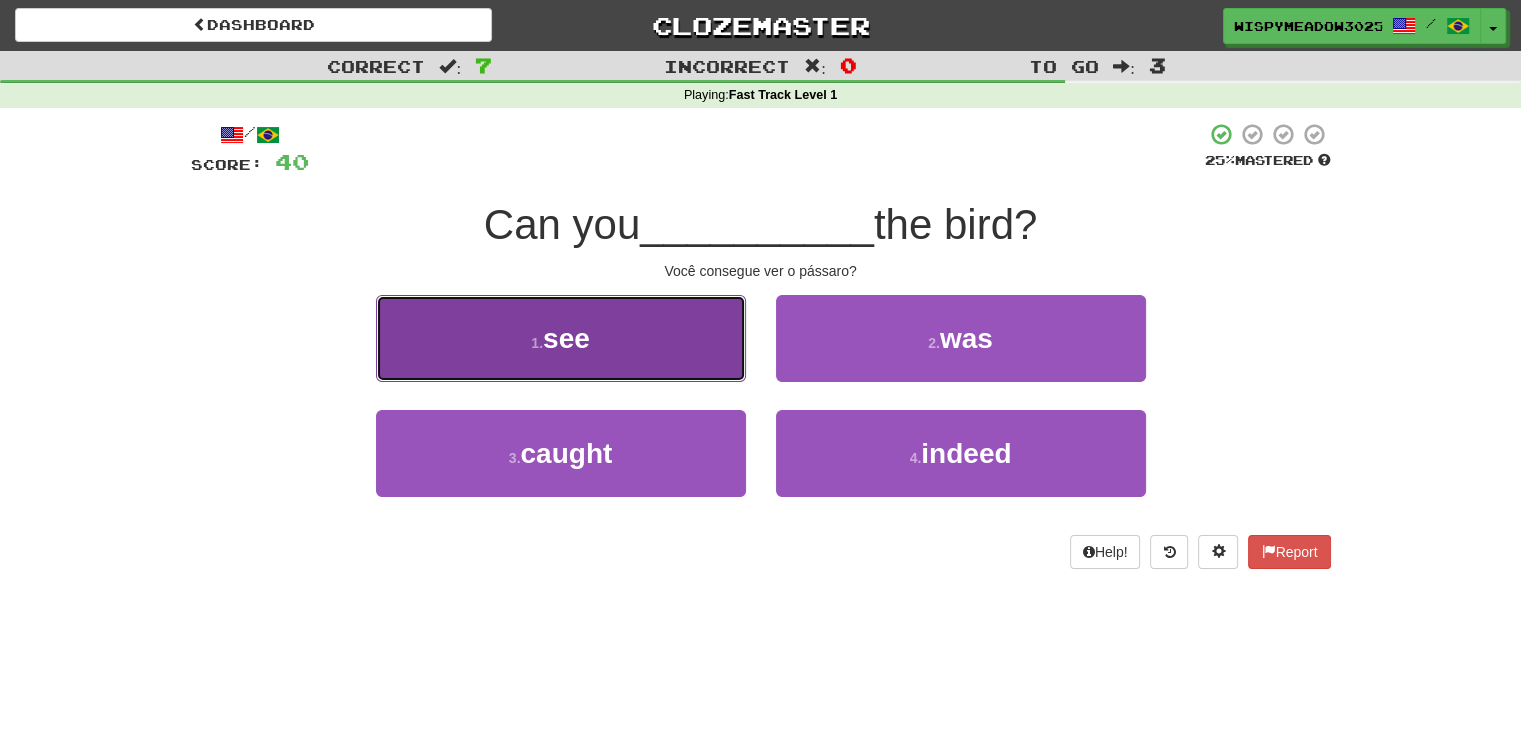 click on "1 .  see" at bounding box center (561, 338) 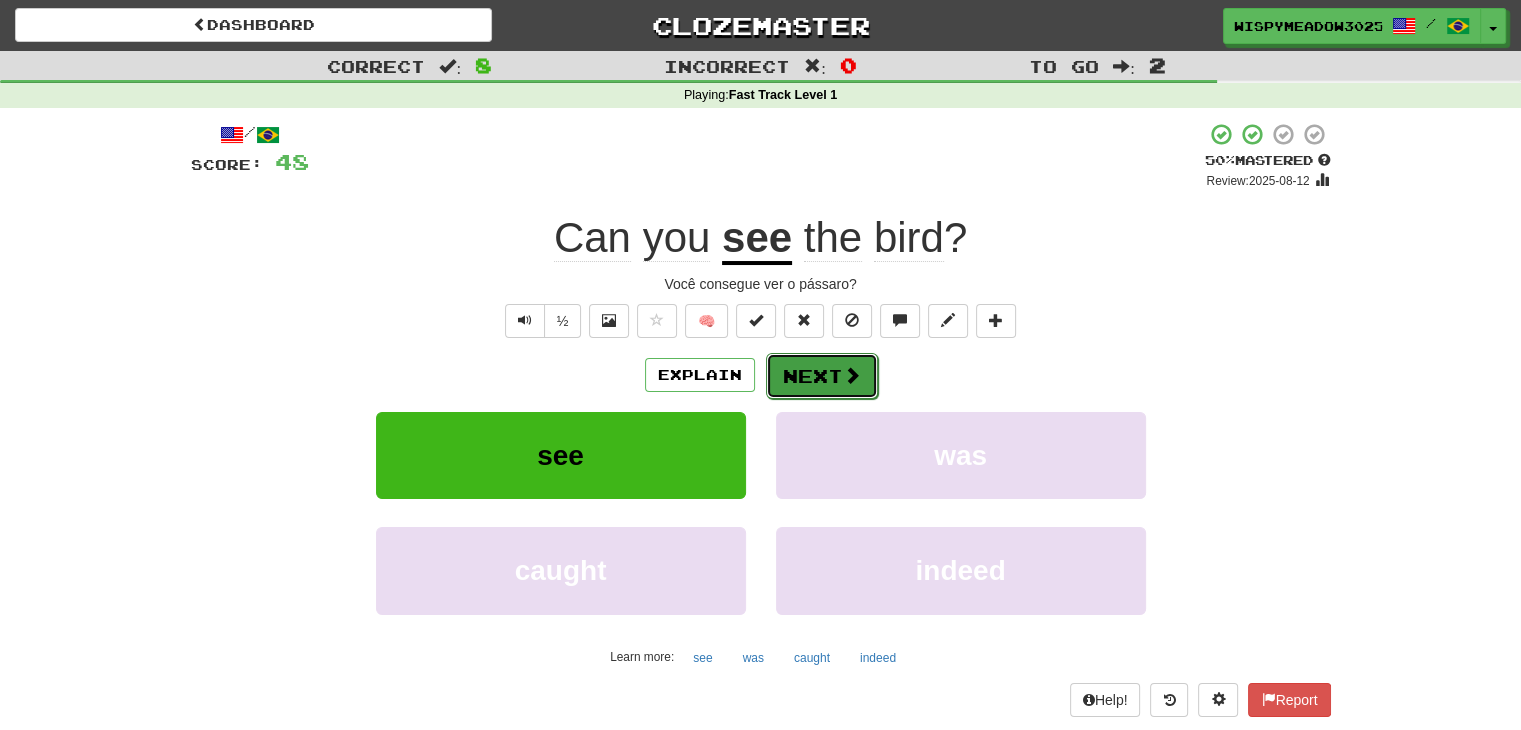 click on "Next" at bounding box center [822, 376] 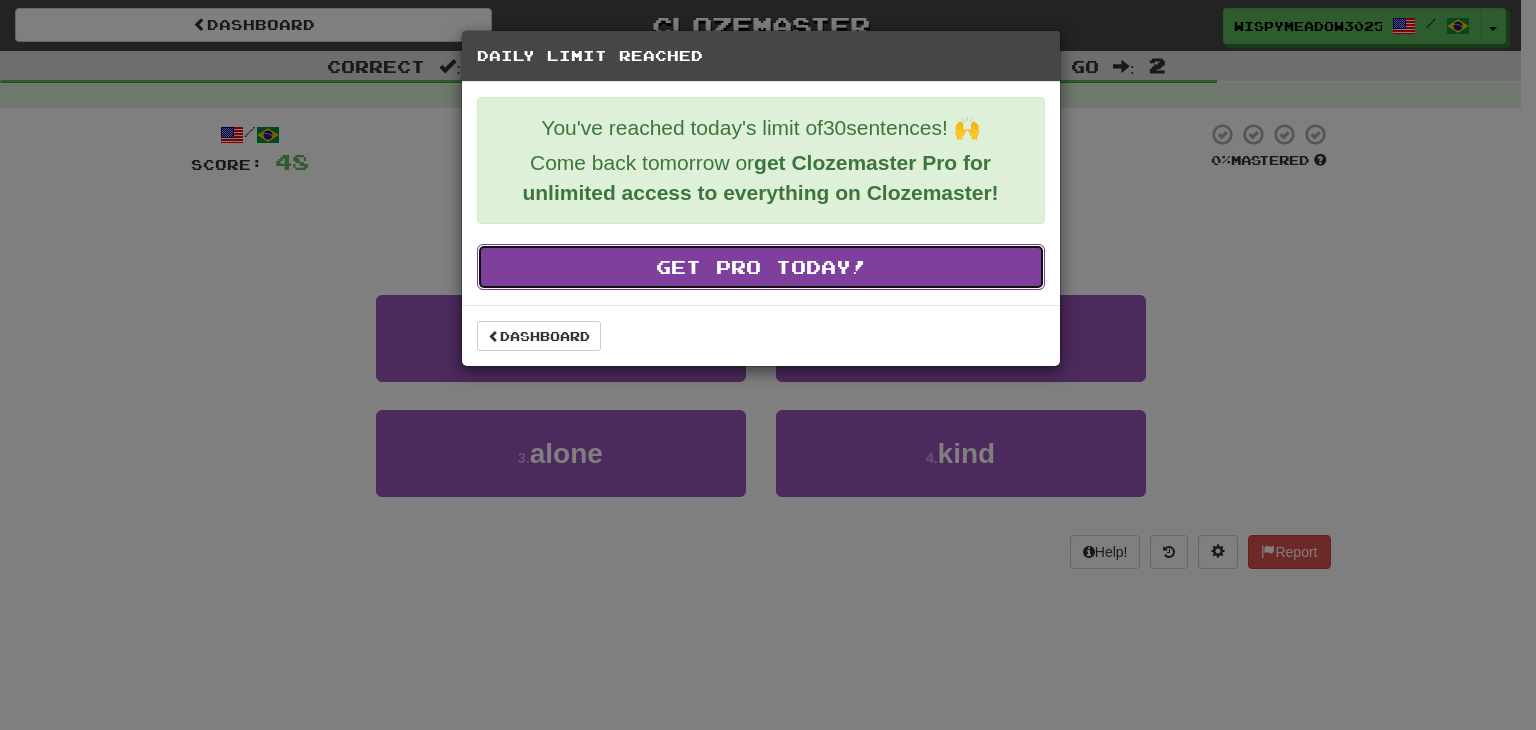 click on "Get Pro Today!" at bounding box center [761, 267] 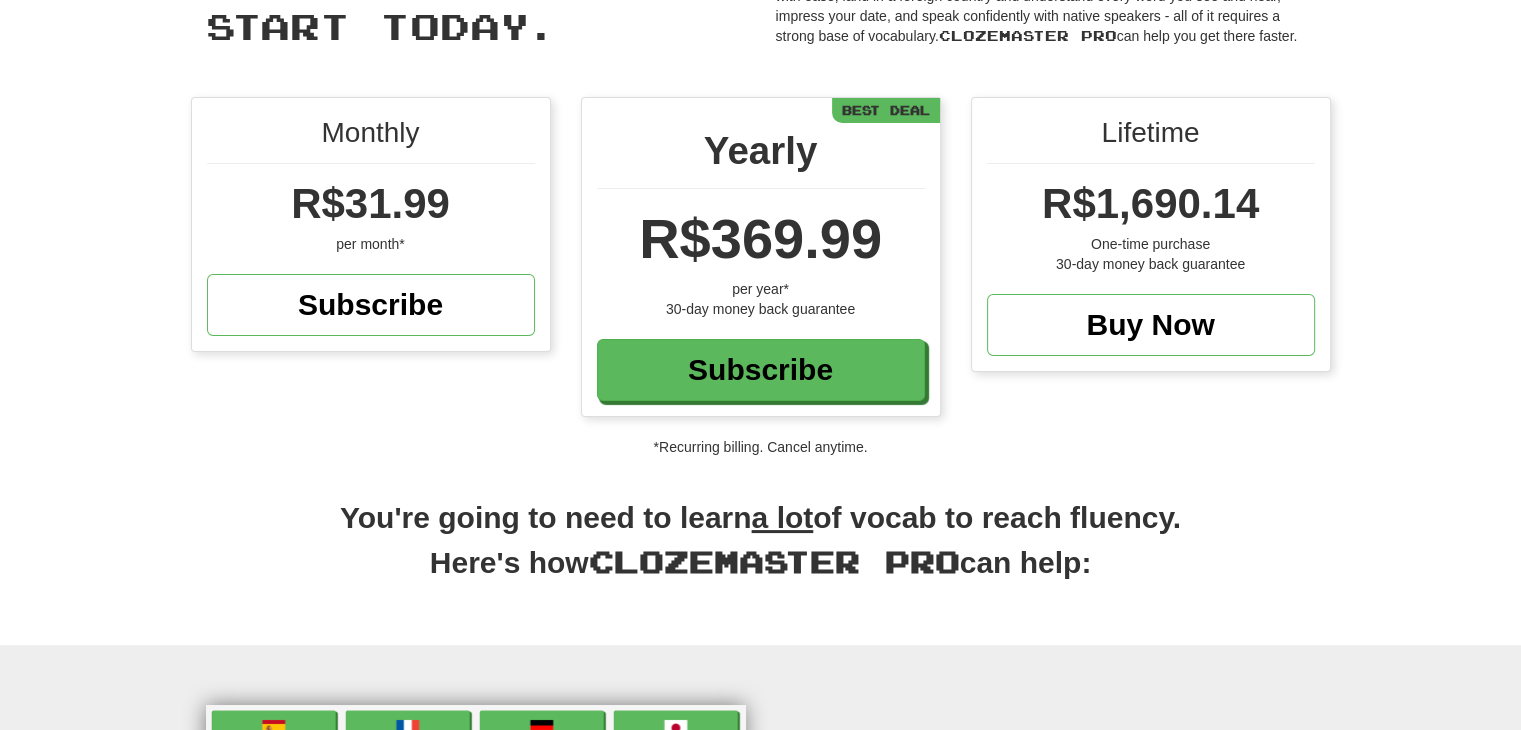scroll, scrollTop: 0, scrollLeft: 0, axis: both 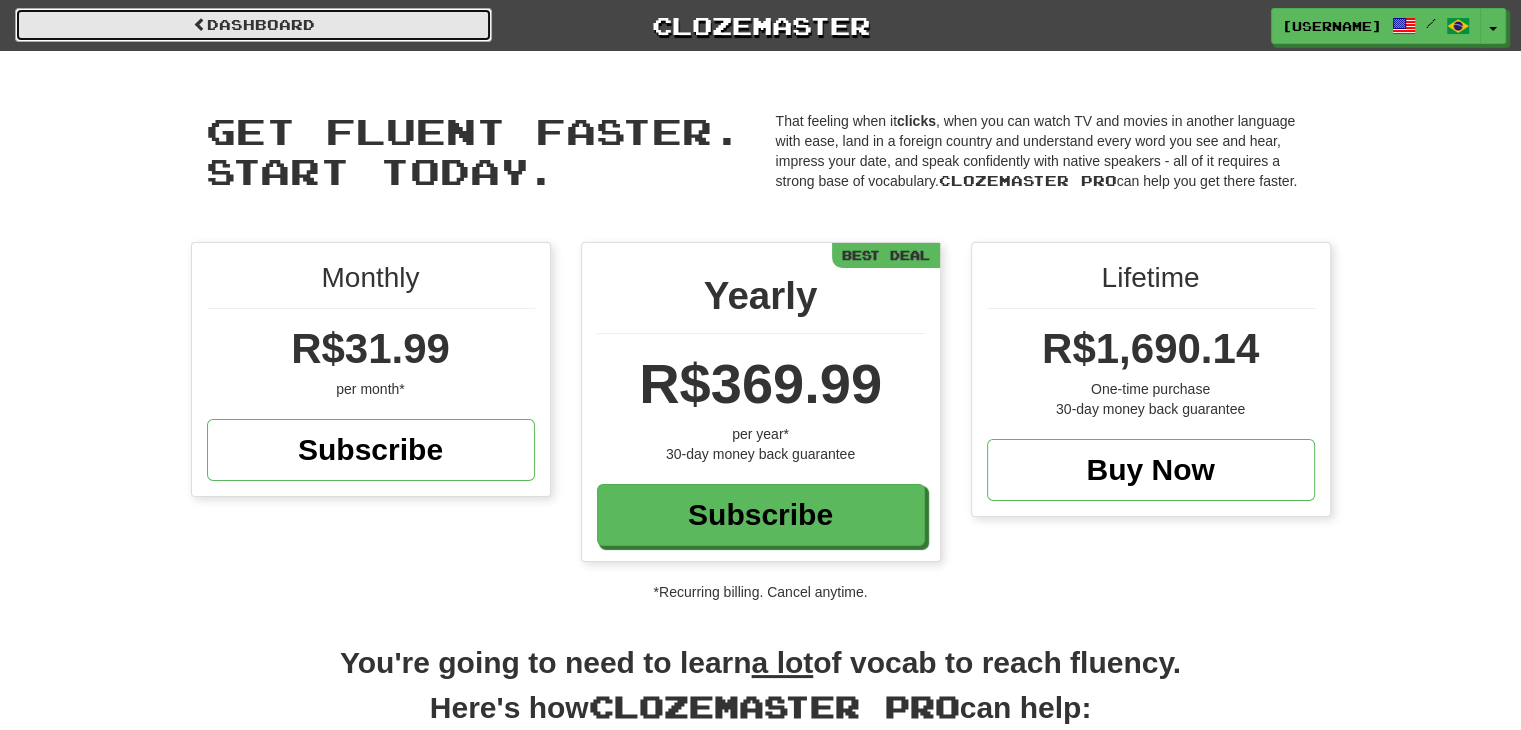 click on "Dashboard" at bounding box center (253, 25) 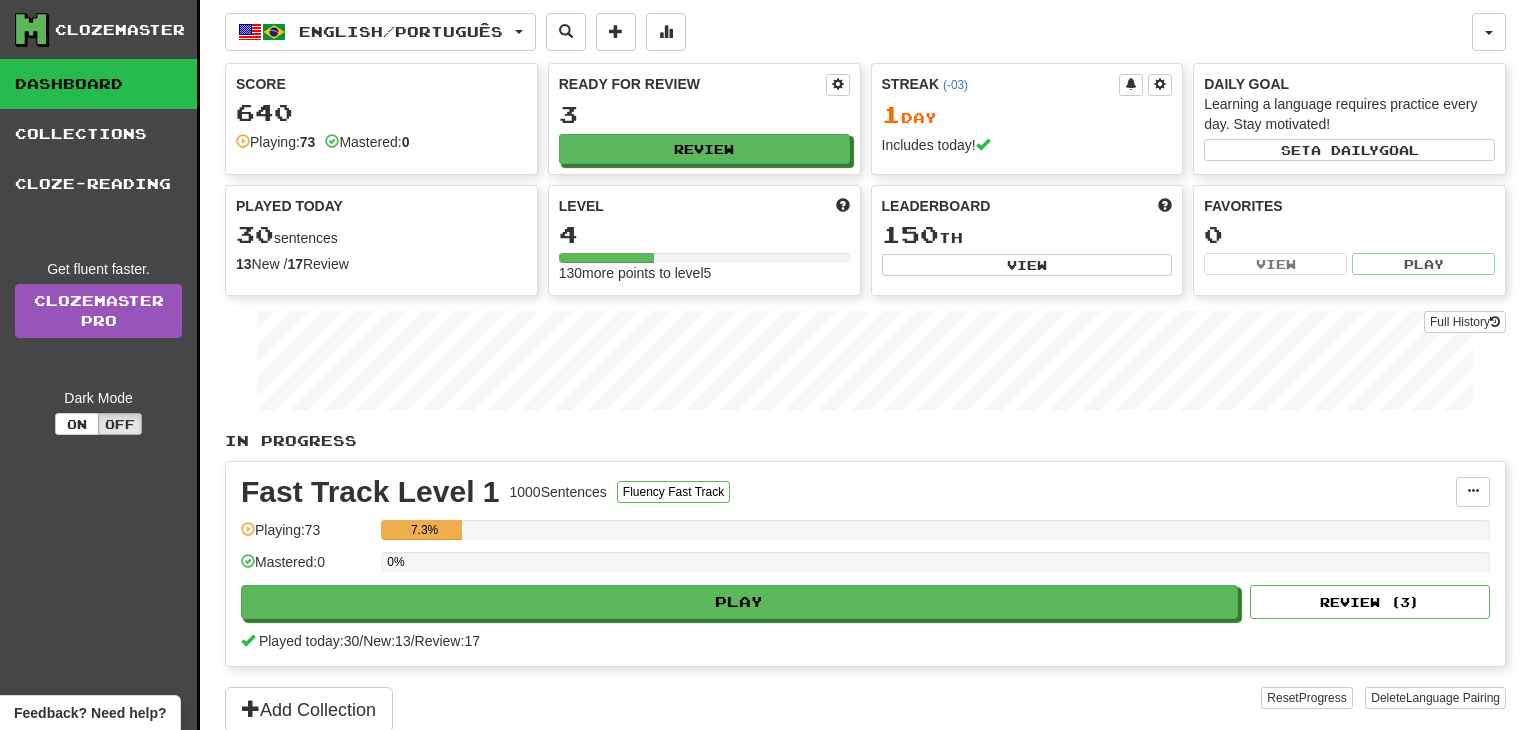 scroll, scrollTop: 0, scrollLeft: 0, axis: both 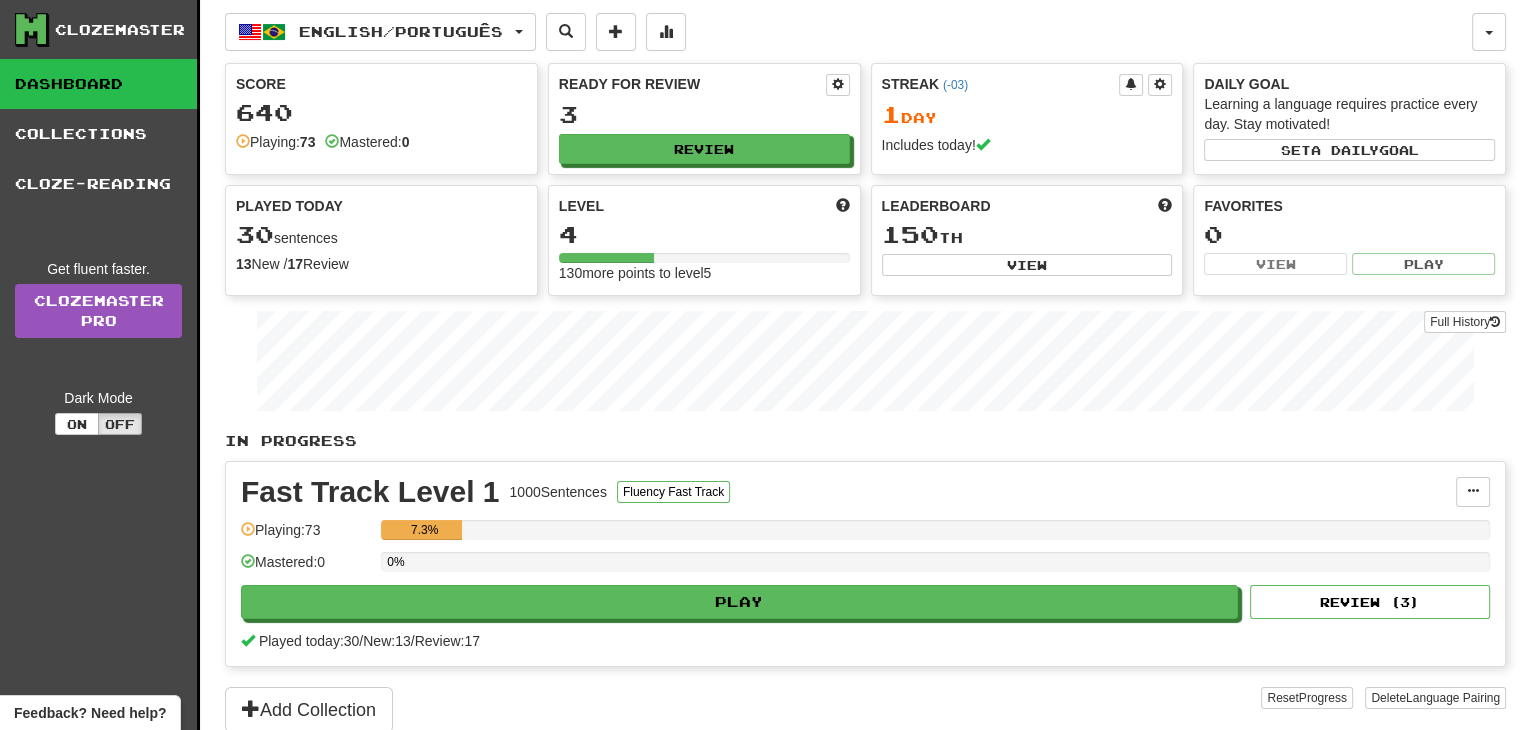 click on "0%" at bounding box center [935, 562] 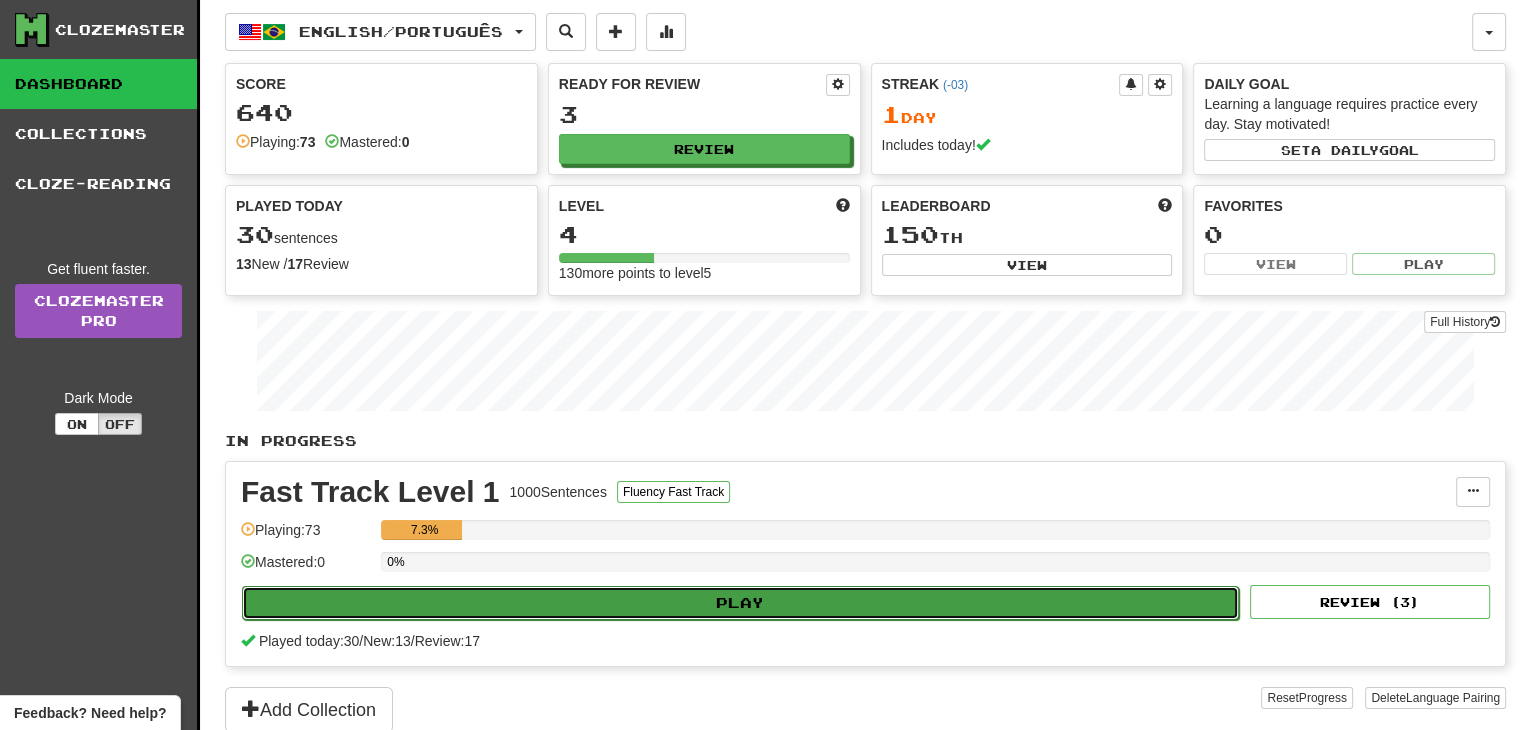 click on "Play" at bounding box center (740, 603) 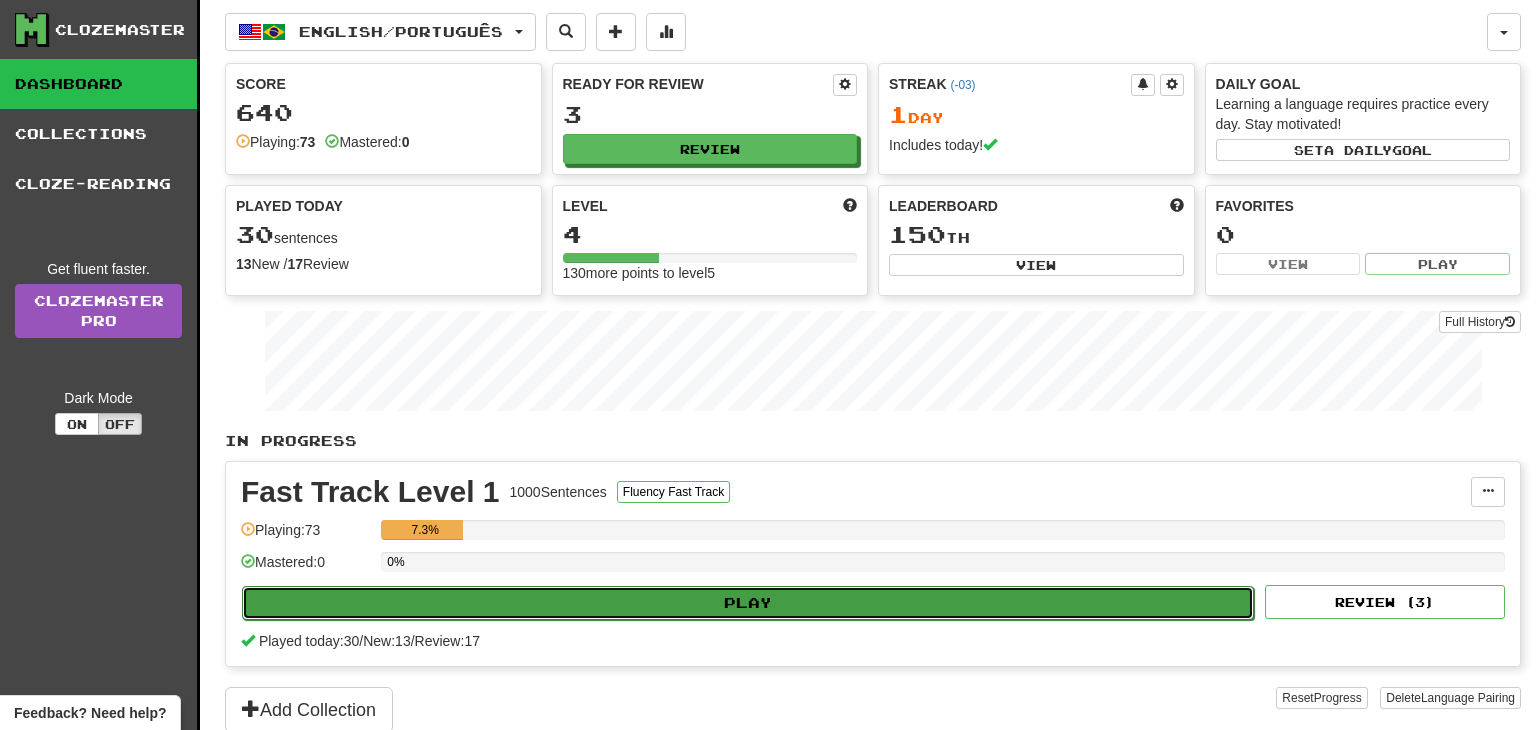 select on "**" 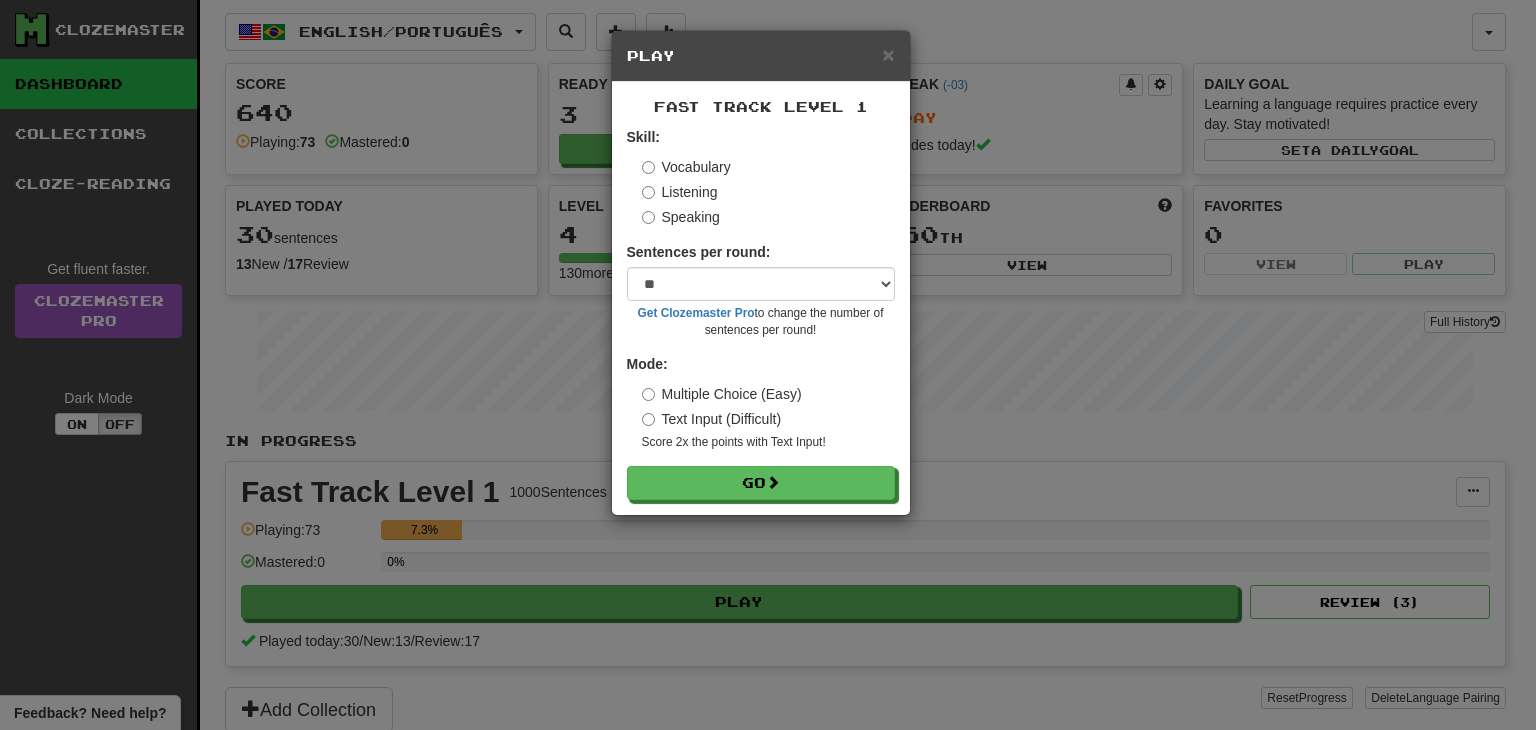 click on "Listening" at bounding box center [680, 192] 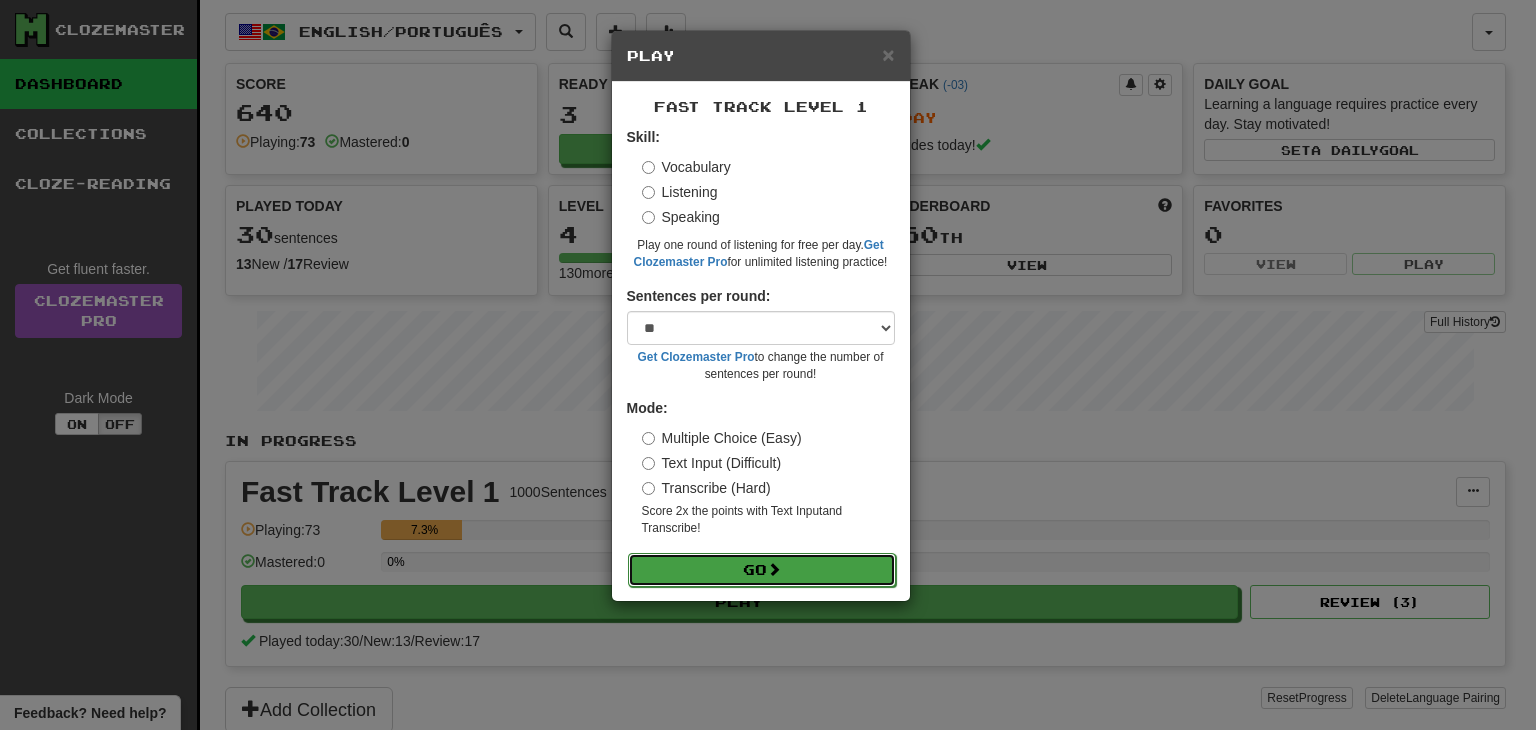 click on "Go" at bounding box center (762, 570) 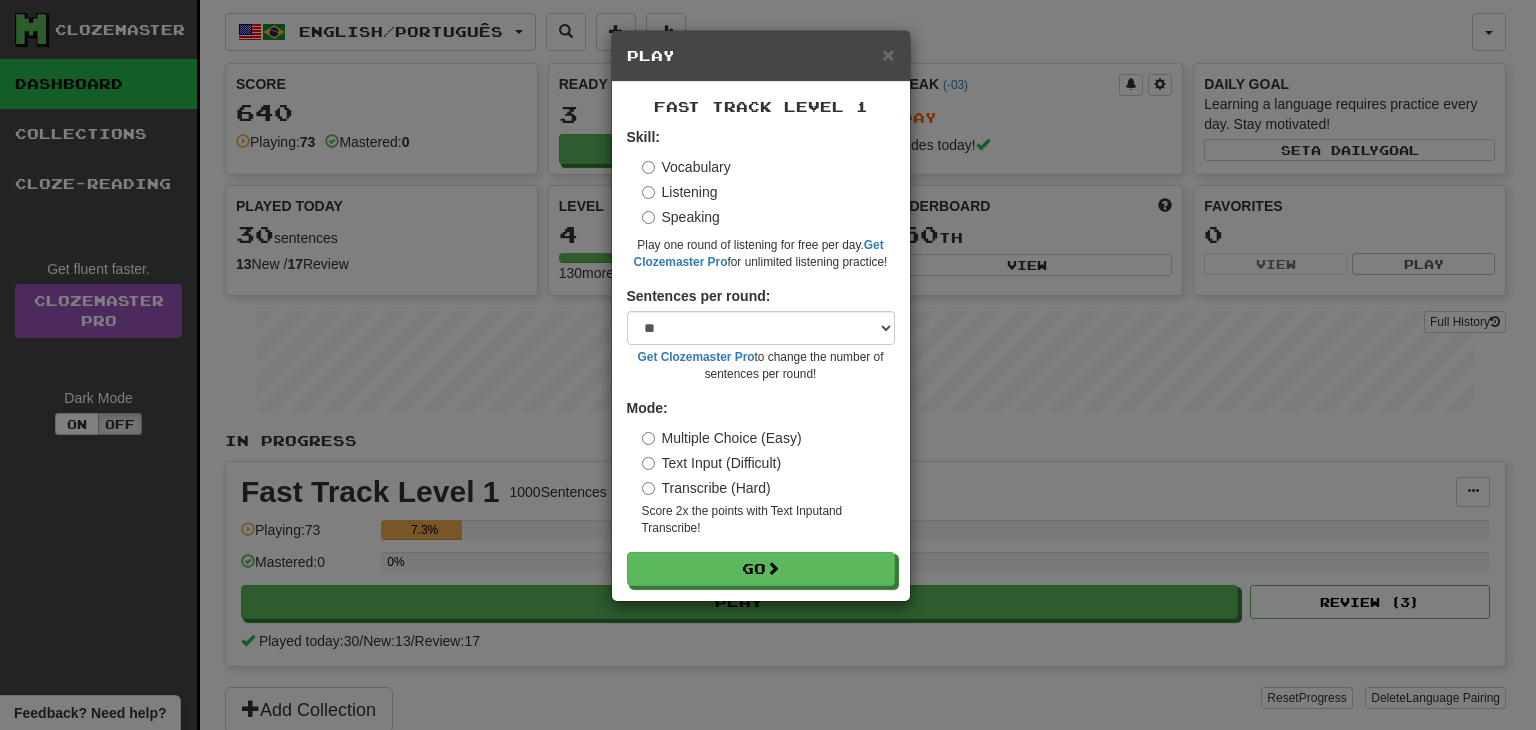 click on "× Play" at bounding box center (761, 56) 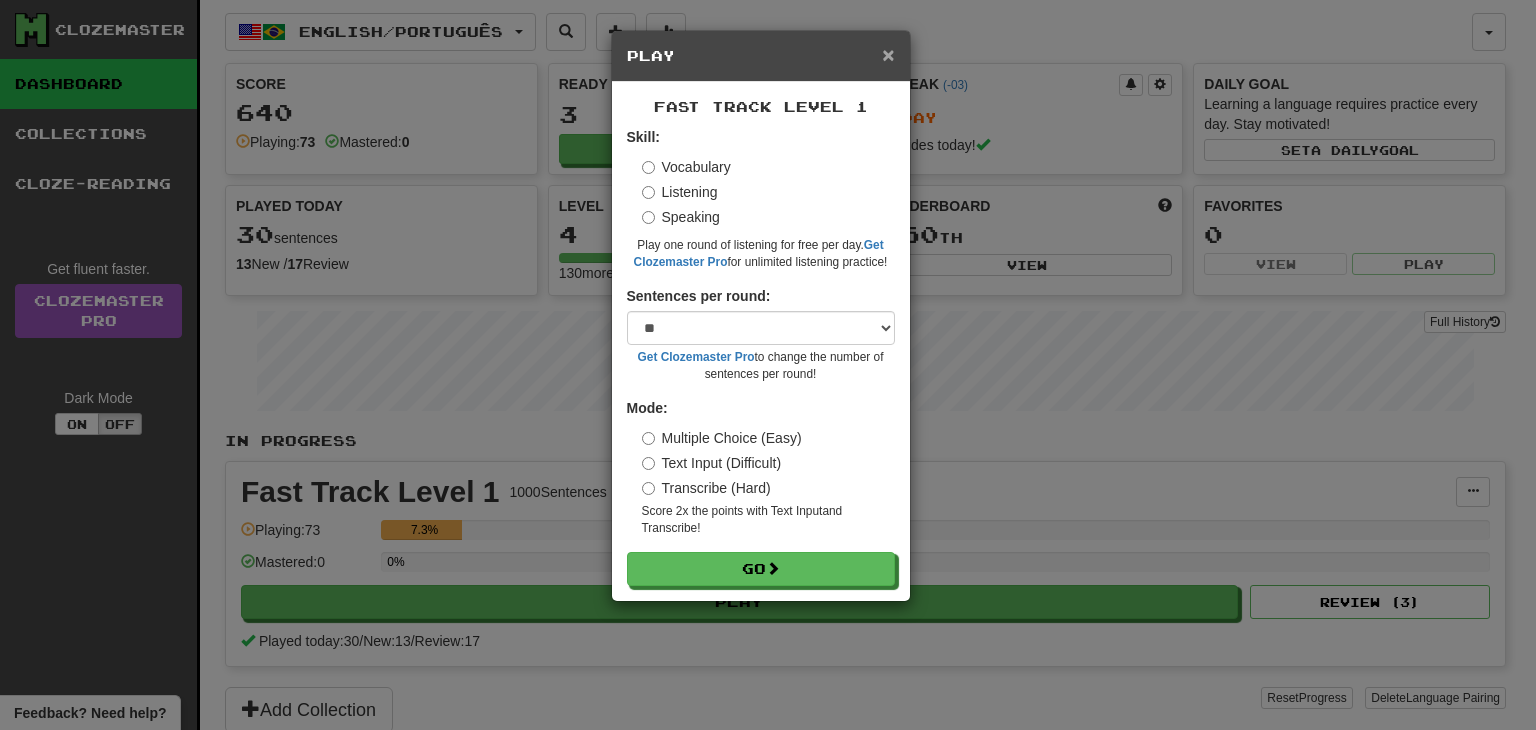 drag, startPoint x: 885, startPoint y: 56, endPoint x: 877, endPoint y: 72, distance: 17.888544 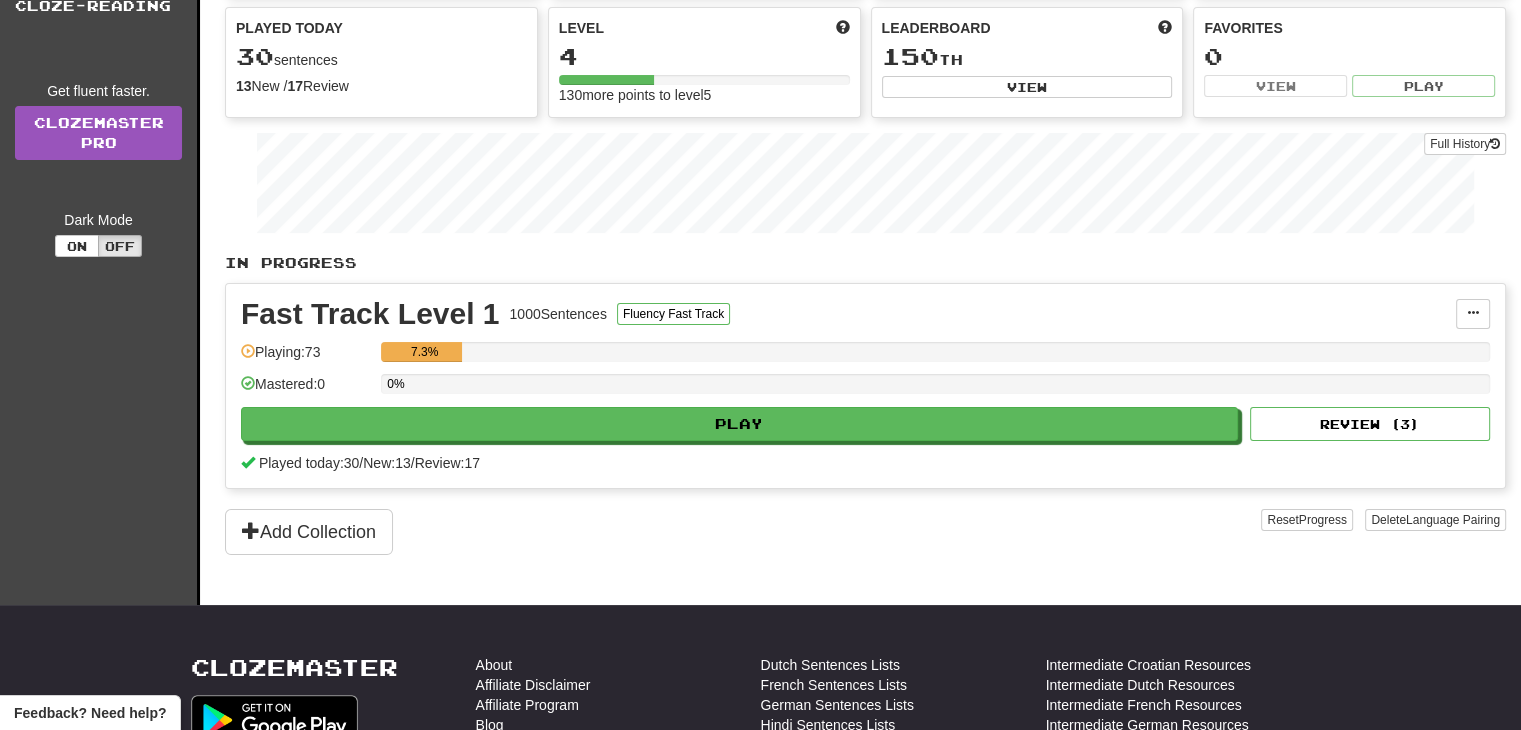 scroll, scrollTop: 0, scrollLeft: 0, axis: both 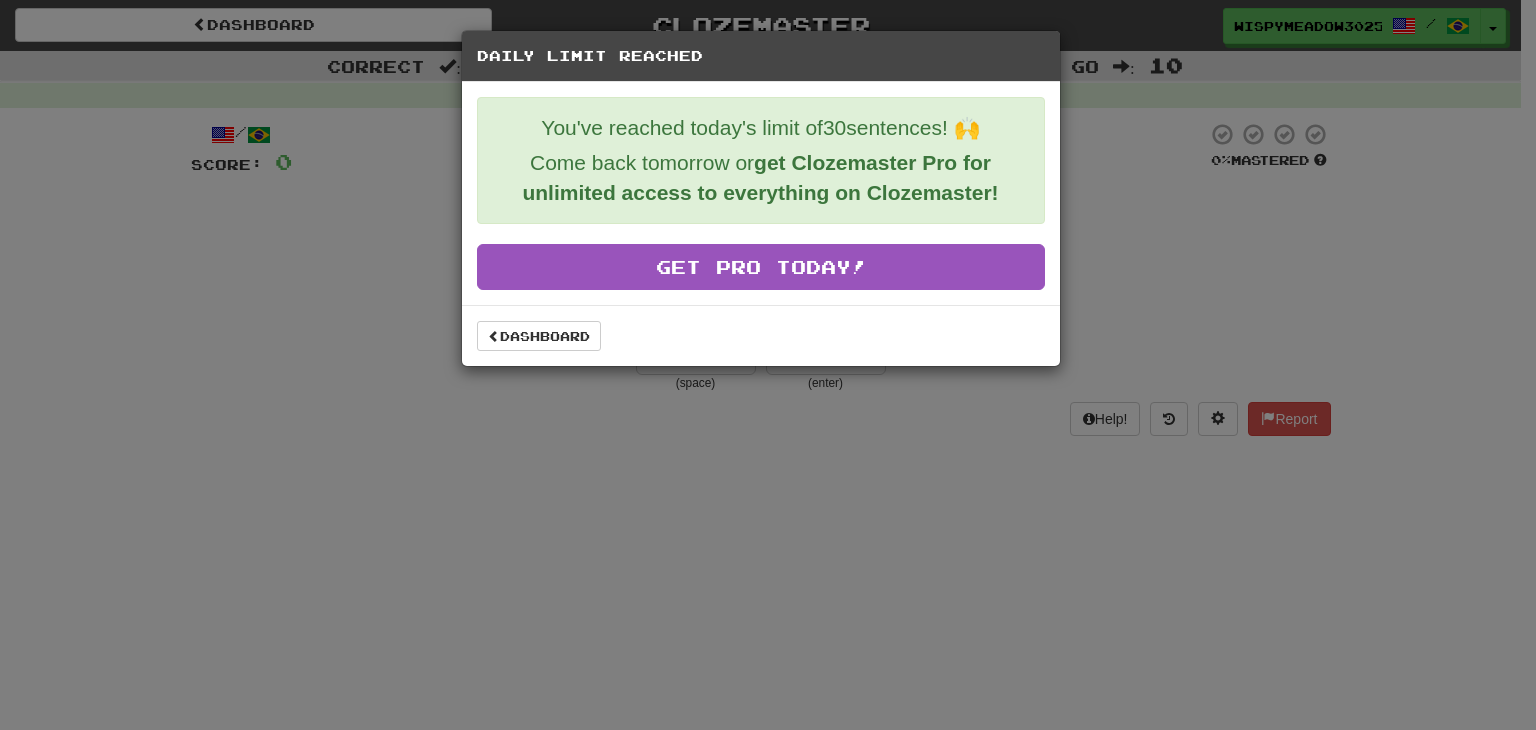click on "Daily Limit Reached You've reached today's limit of  30  sentences! 🙌  Come back tomorrow or  get Clozemaster Pro for unlimited access to everything on Clozemaster! Get Pro Today! Dashboard" at bounding box center (768, 365) 